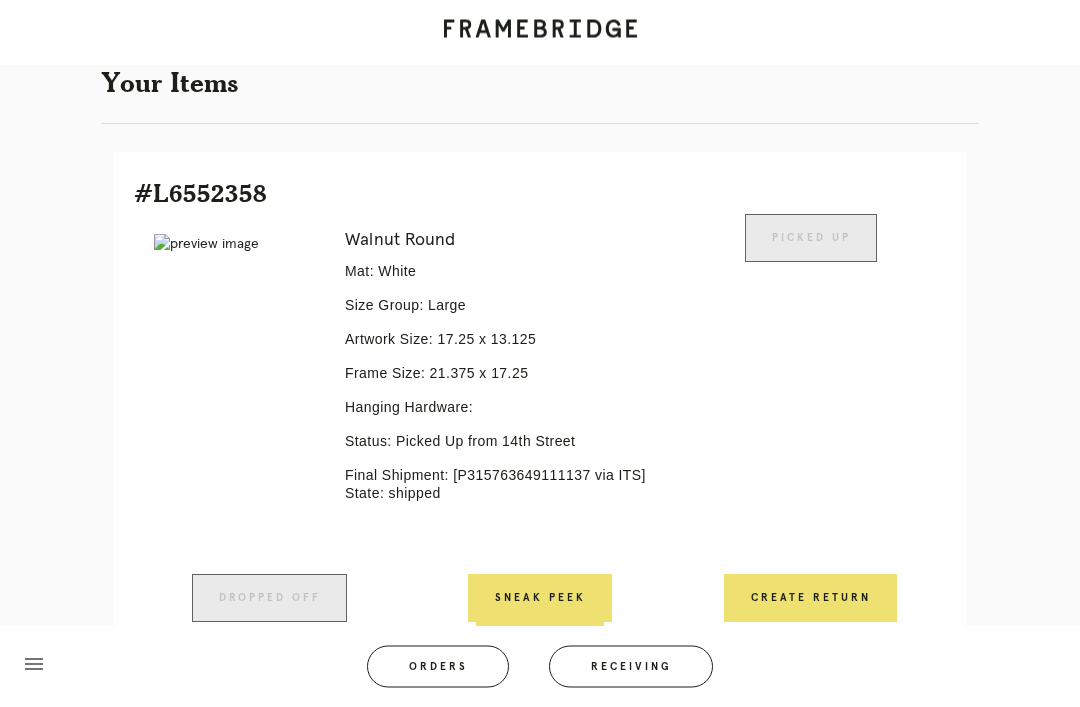 scroll, scrollTop: 428, scrollLeft: 0, axis: vertical 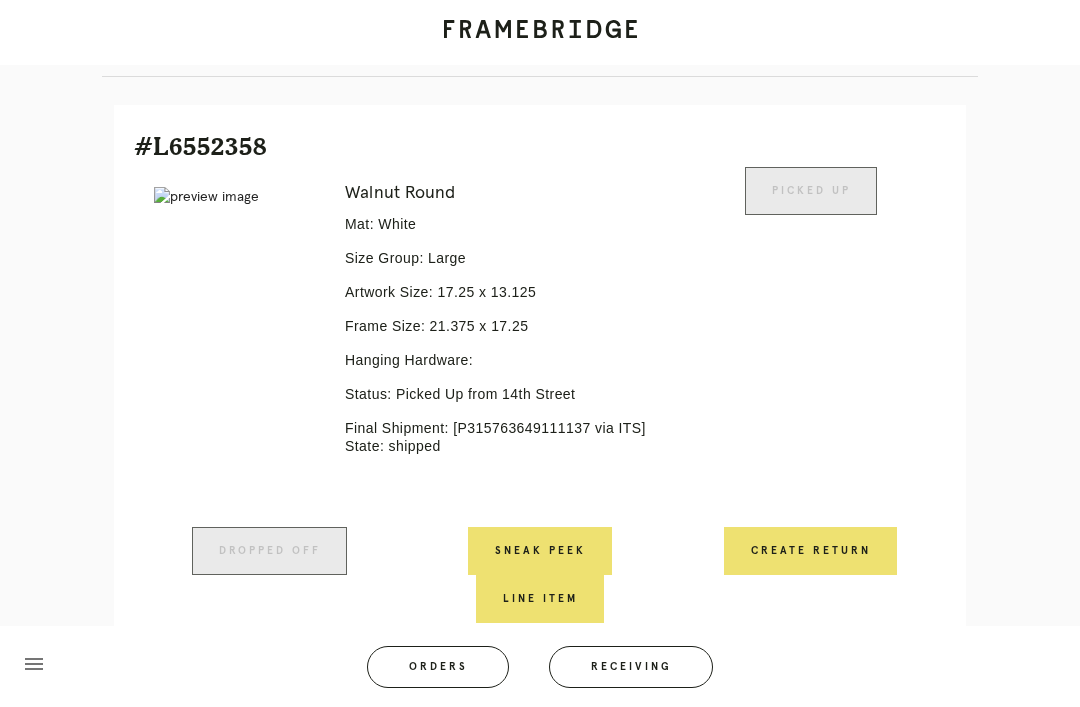 click on "Receiving" at bounding box center [631, 667] 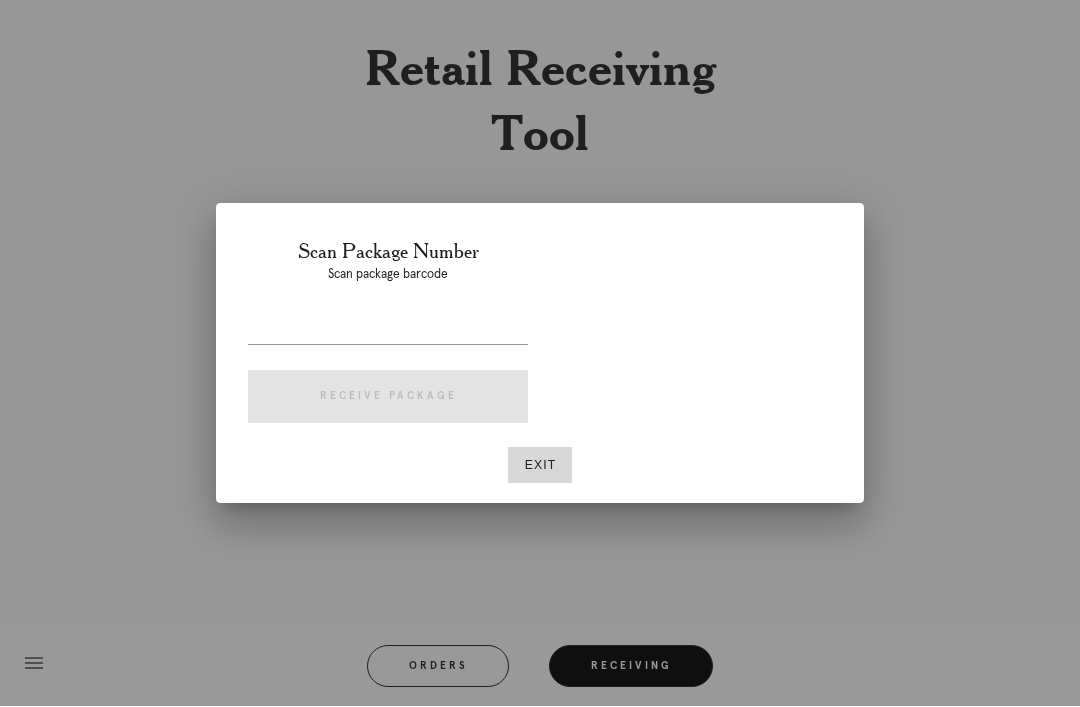 scroll, scrollTop: 64, scrollLeft: 0, axis: vertical 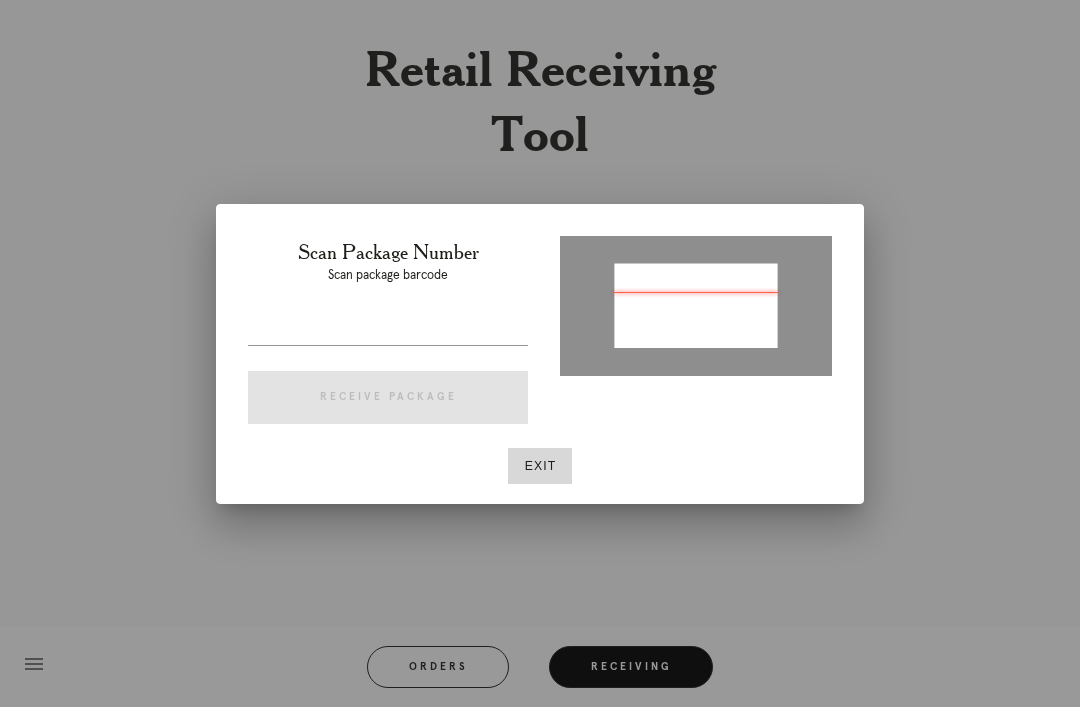 type on "P806197379543739" 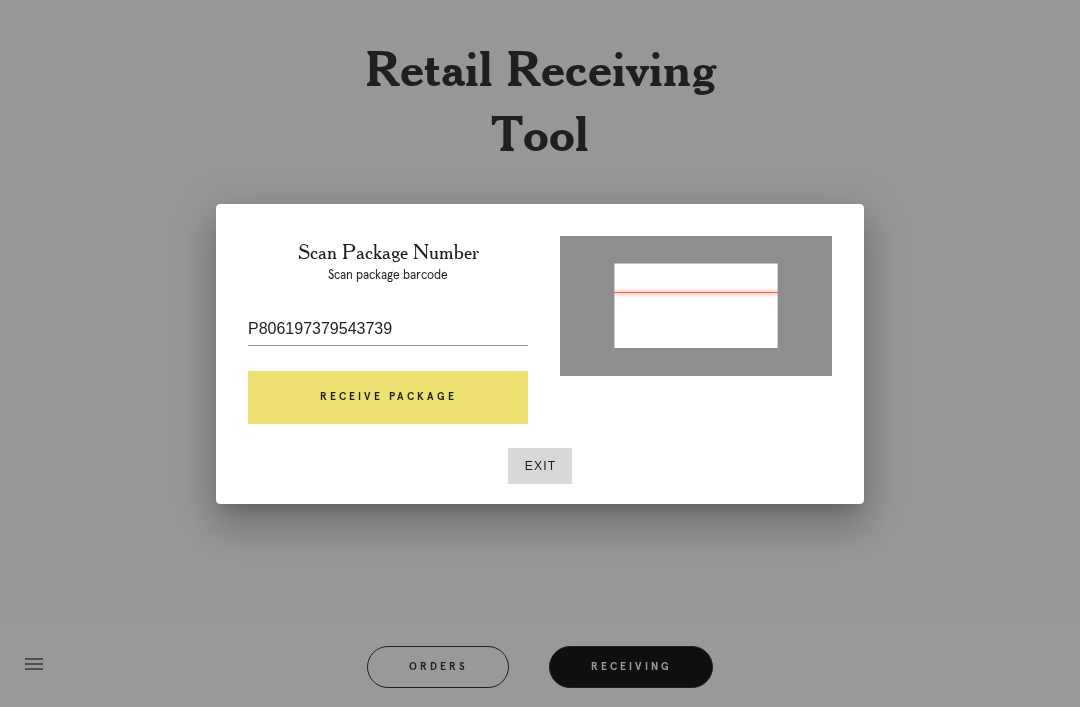 click on "Receive Package" at bounding box center (388, 398) 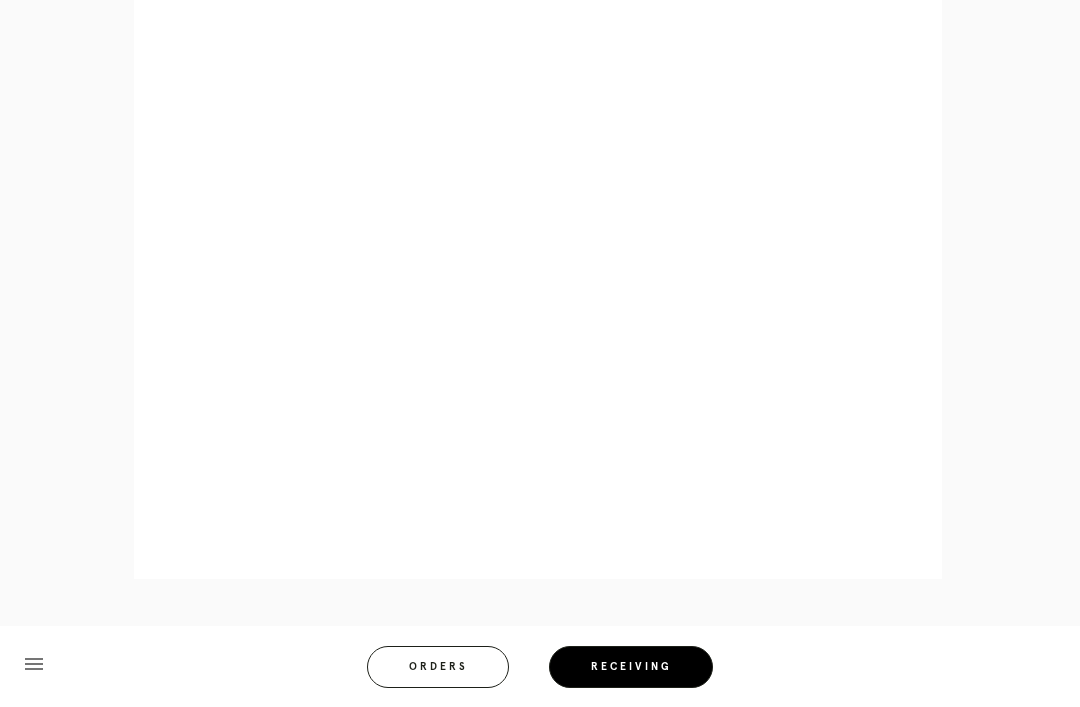 scroll, scrollTop: 1032, scrollLeft: 0, axis: vertical 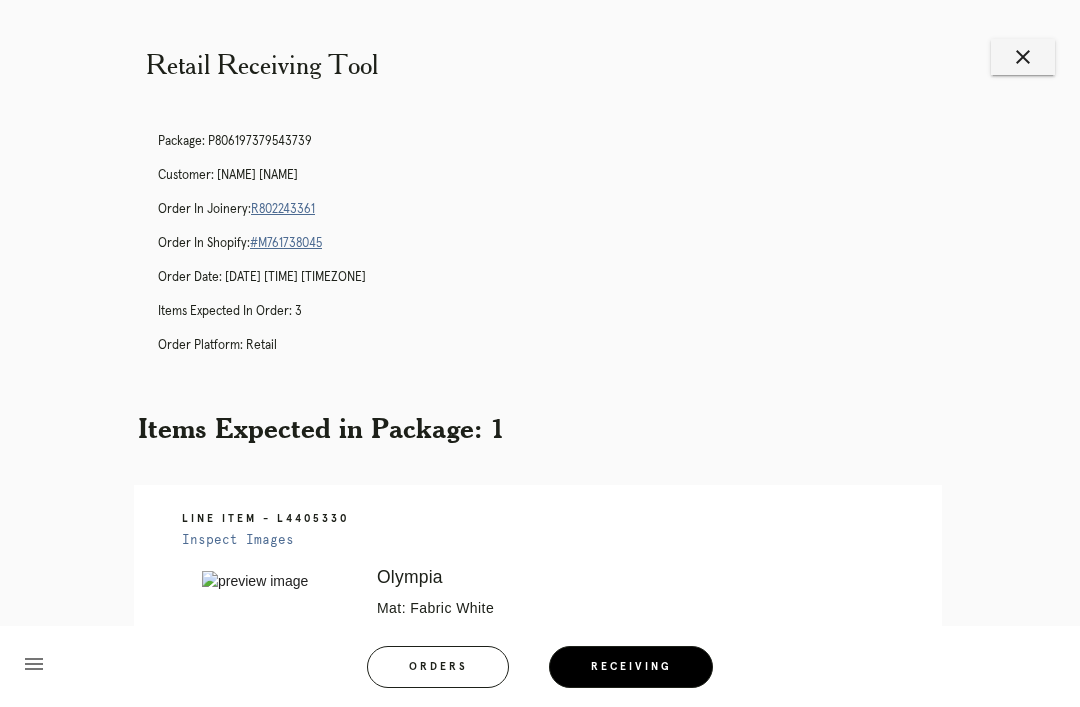 click on "close" at bounding box center (1023, 57) 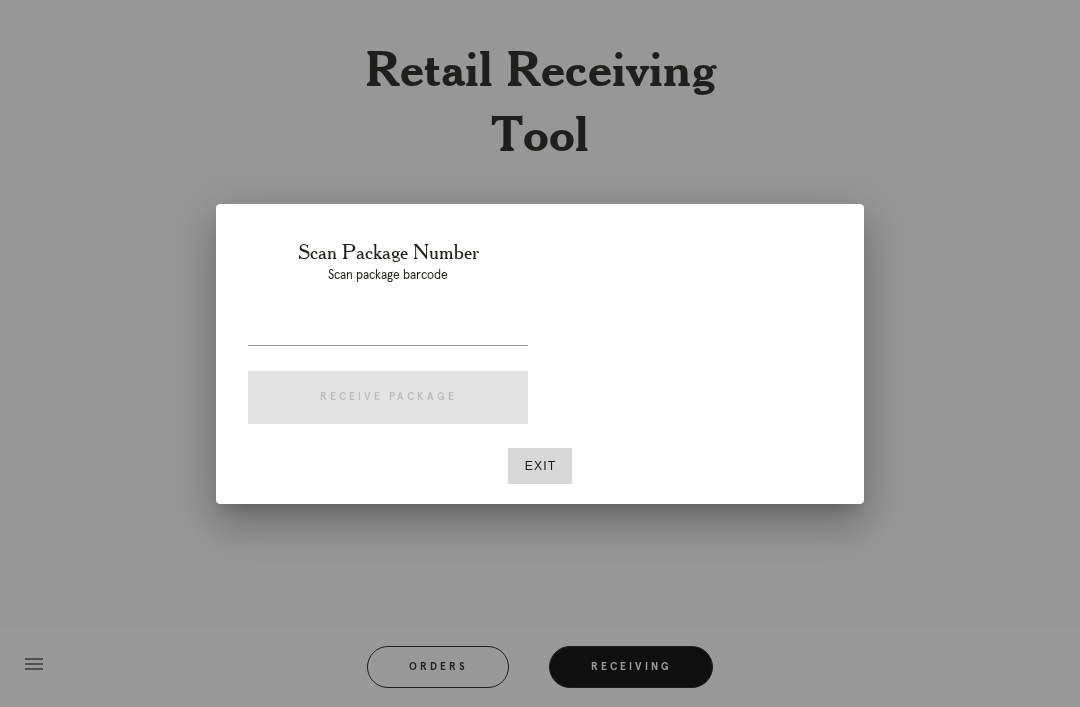 scroll, scrollTop: 0, scrollLeft: 0, axis: both 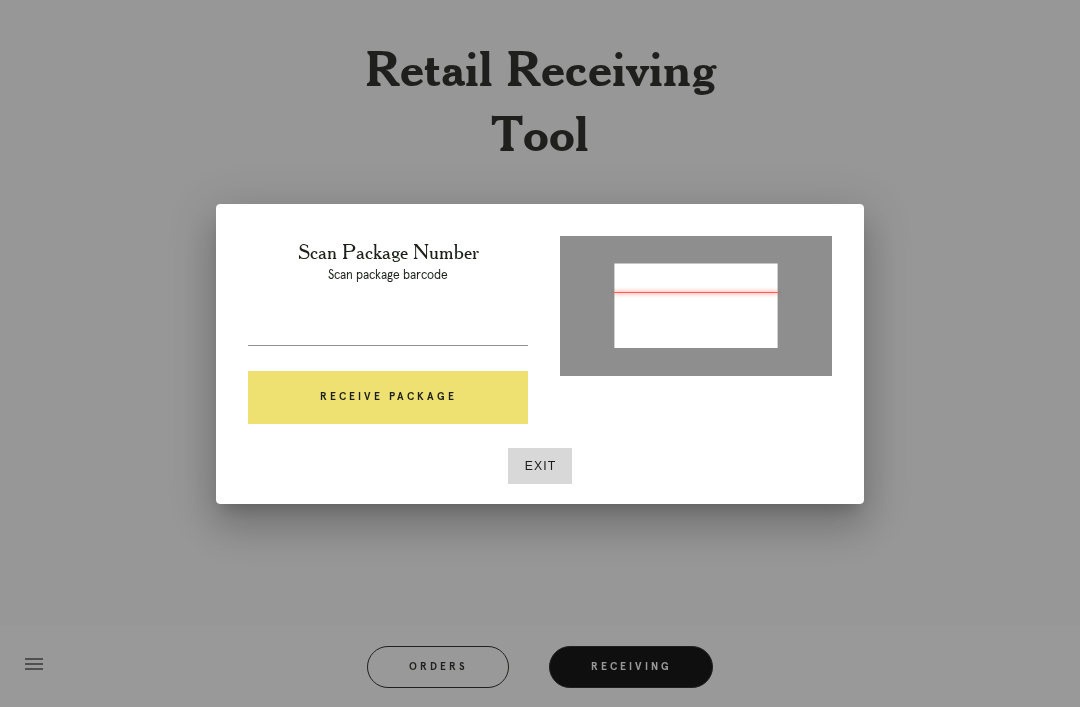 type on "P553470194683879" 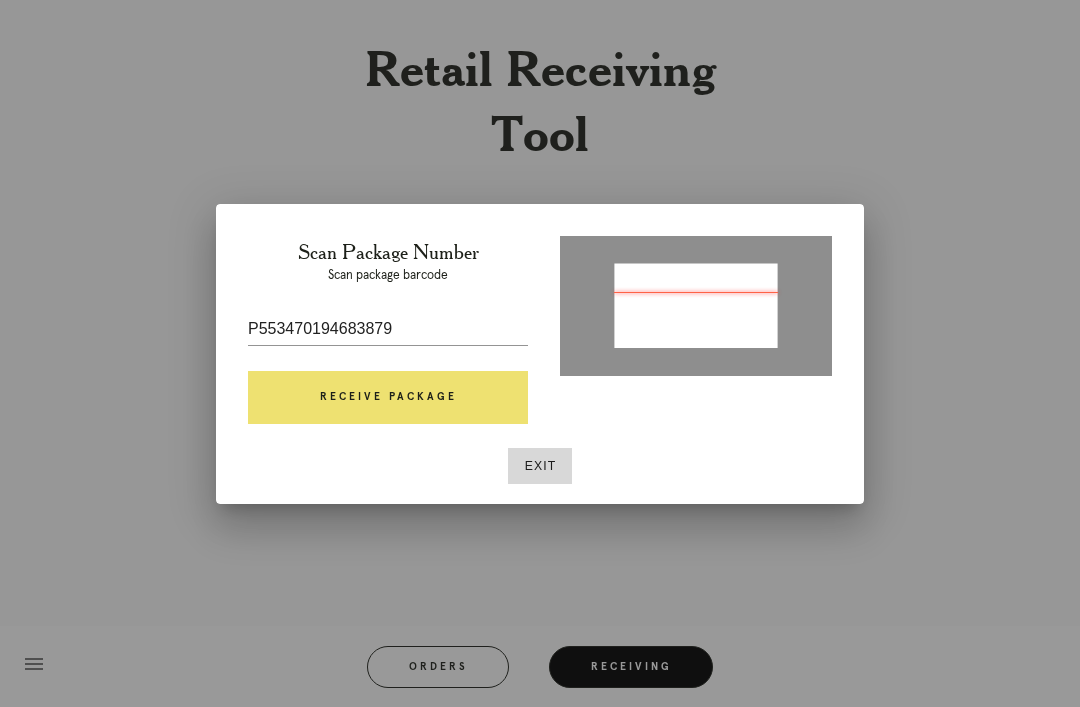 click on "Receive Package" at bounding box center (388, 398) 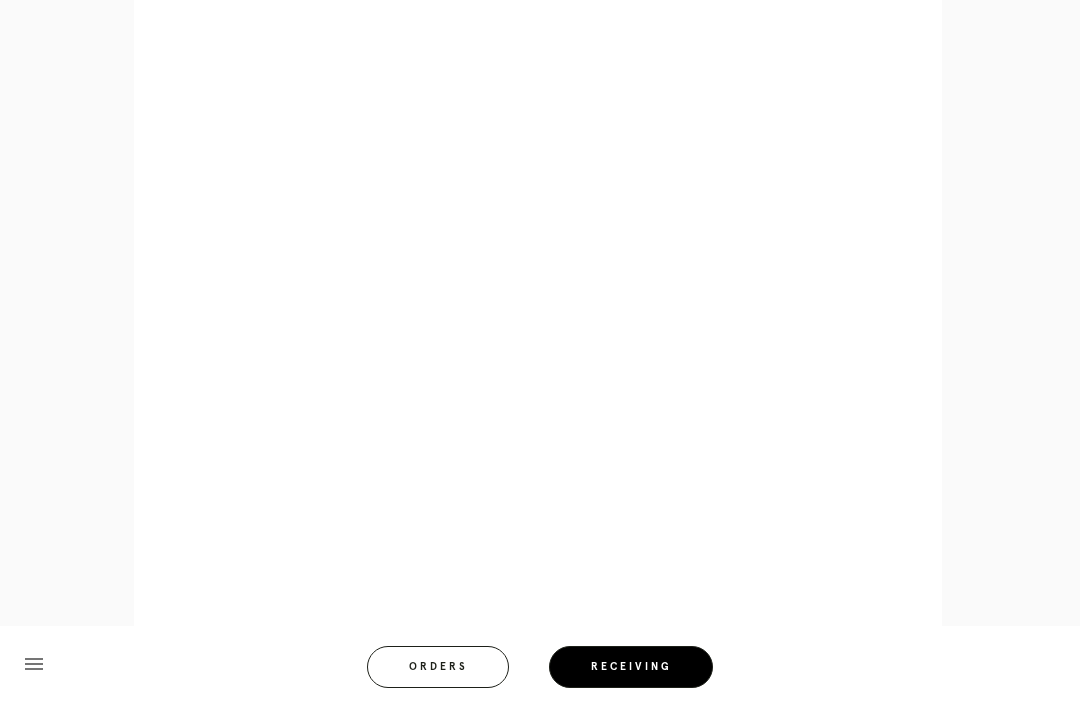 scroll, scrollTop: 946, scrollLeft: 0, axis: vertical 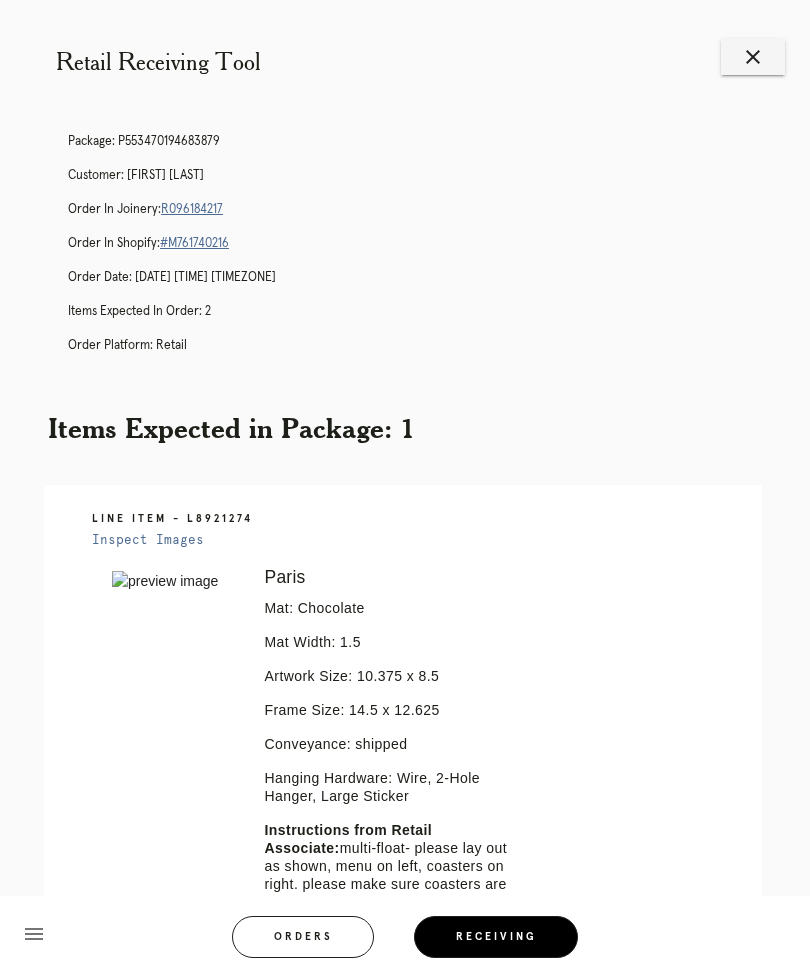 click on "close" at bounding box center (753, 57) 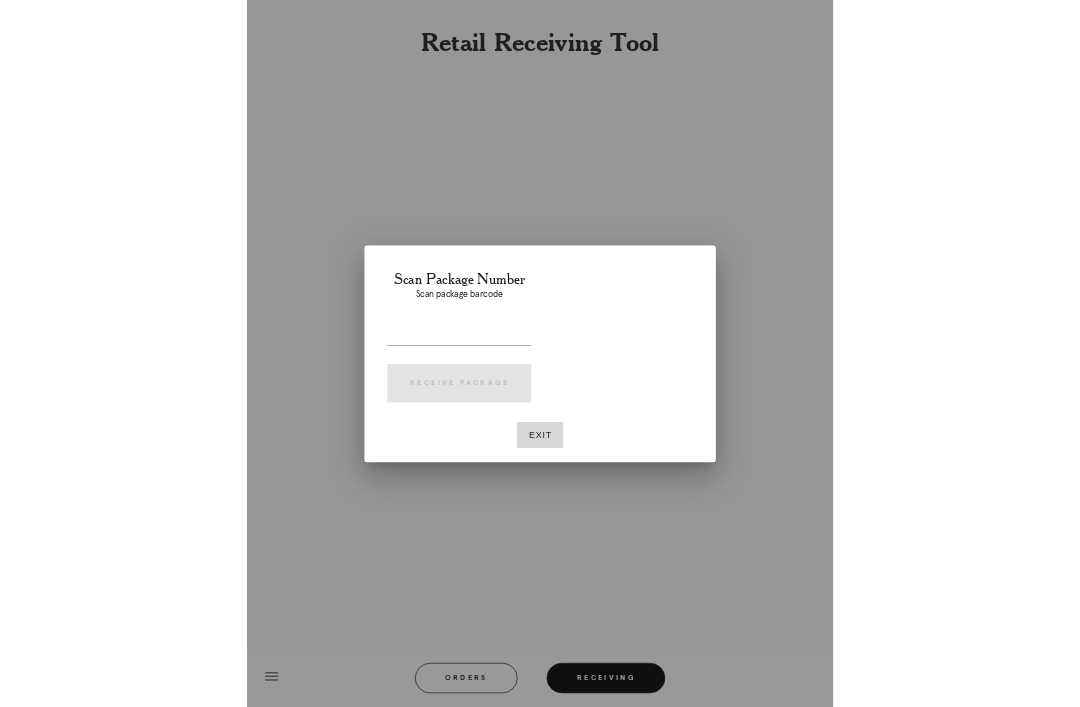 scroll, scrollTop: 0, scrollLeft: 0, axis: both 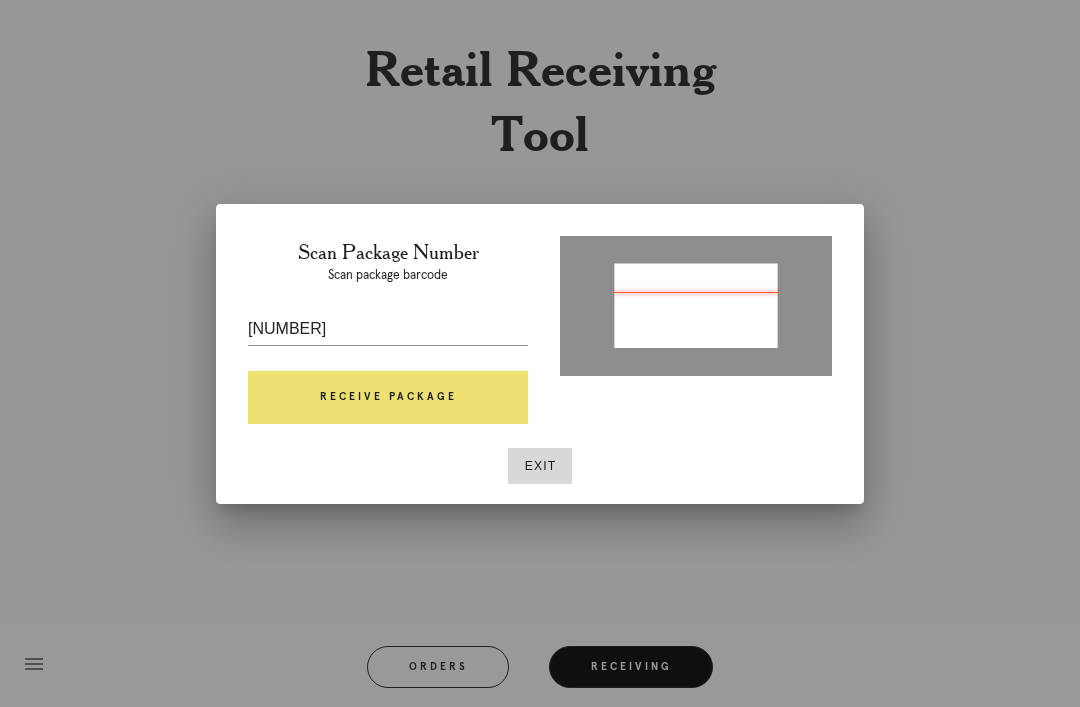 click on "Receive Package" at bounding box center [388, 398] 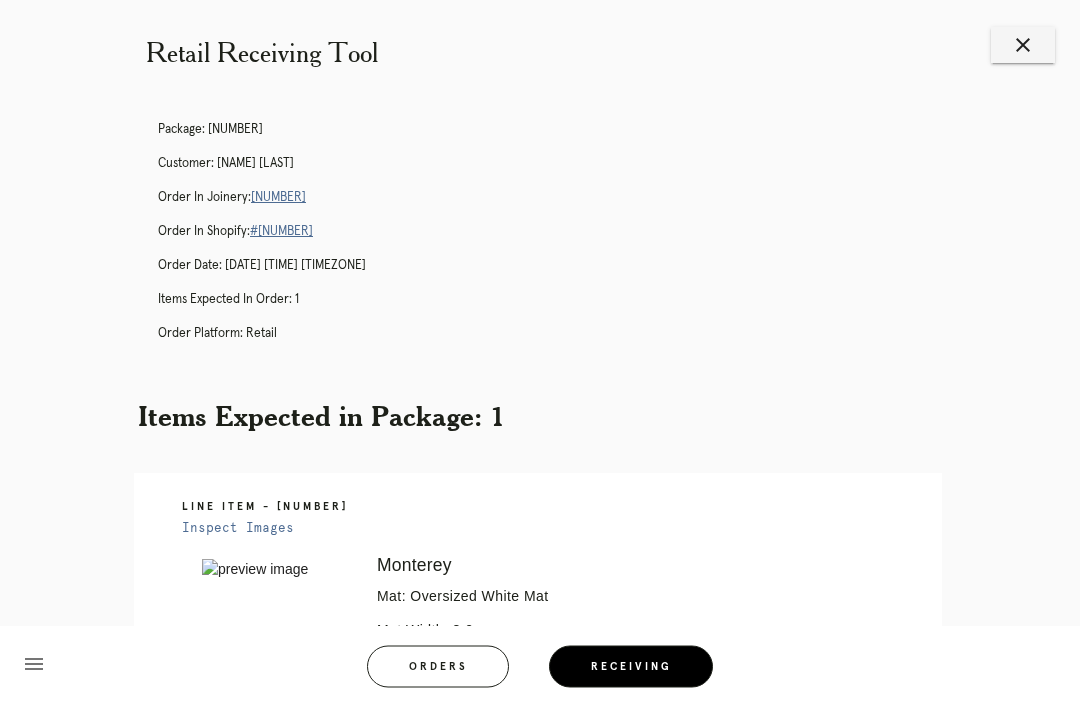 scroll, scrollTop: 0, scrollLeft: 0, axis: both 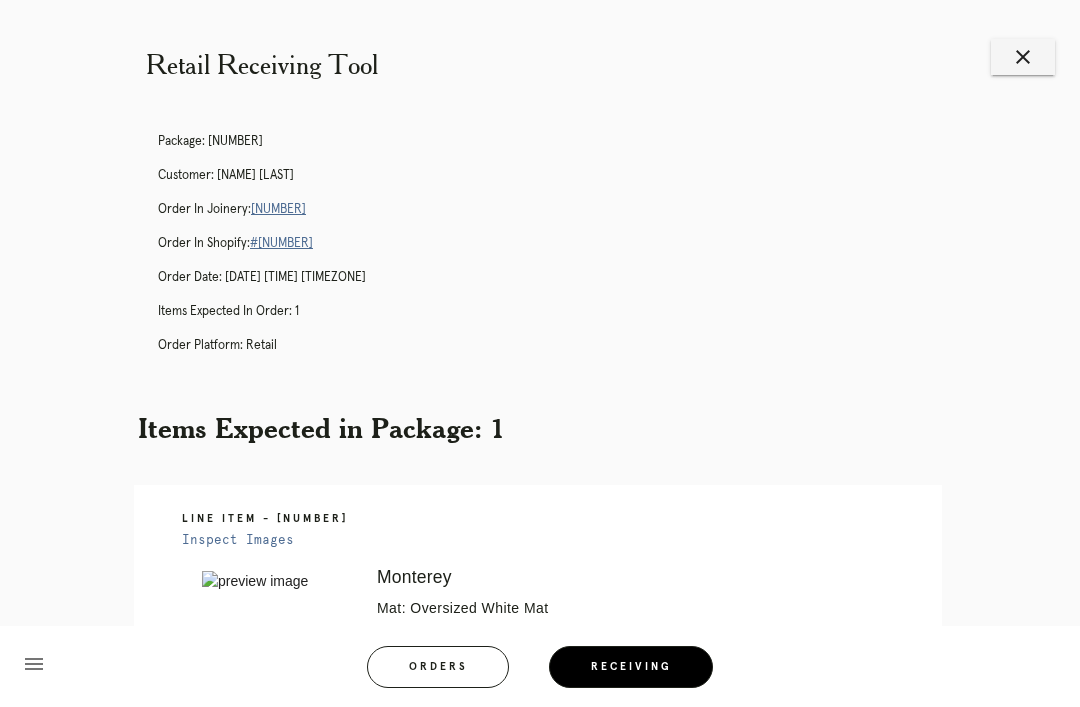 click on "R279910726" at bounding box center (278, 209) 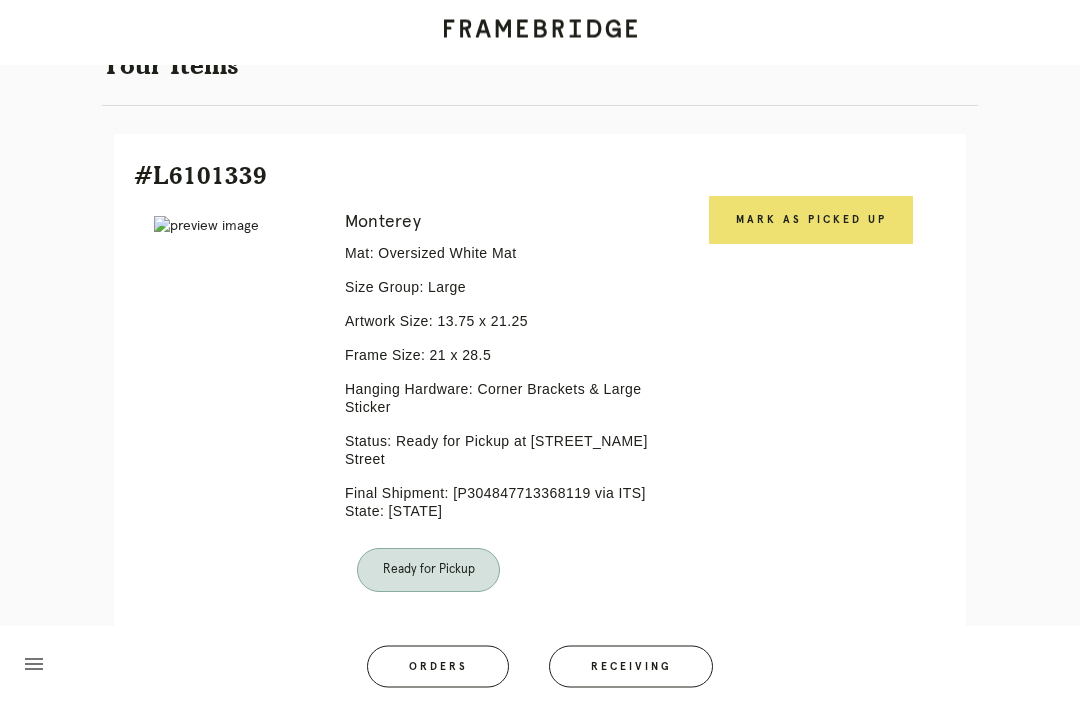 scroll, scrollTop: 399, scrollLeft: 0, axis: vertical 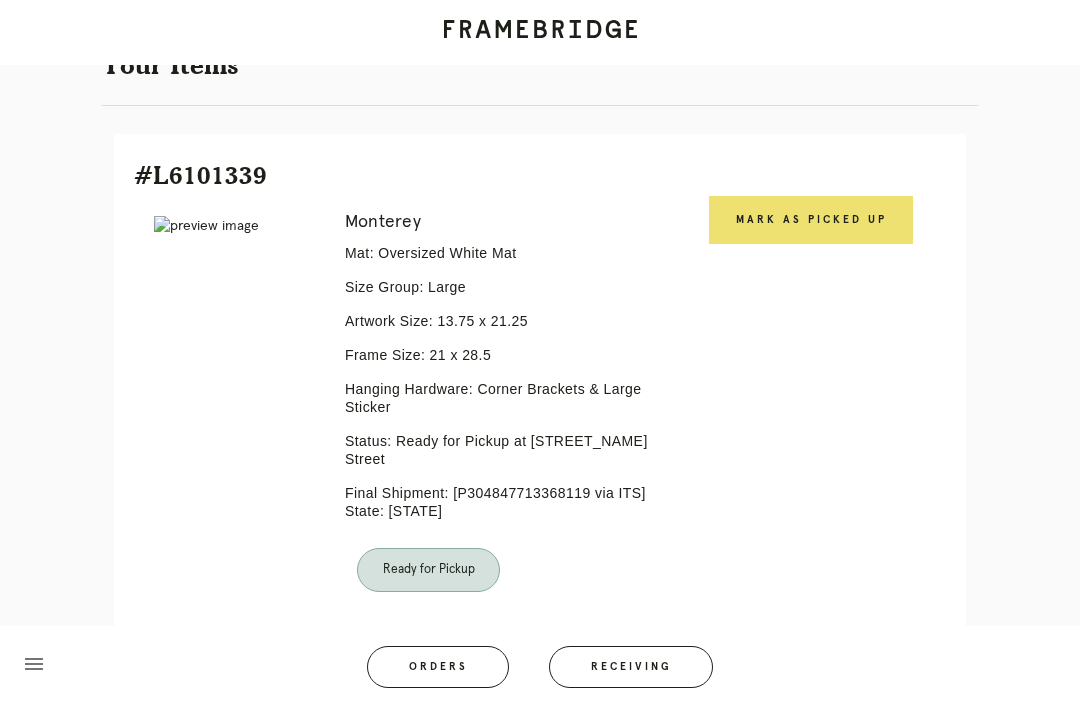 click on "Mark as Picked Up" at bounding box center [811, 220] 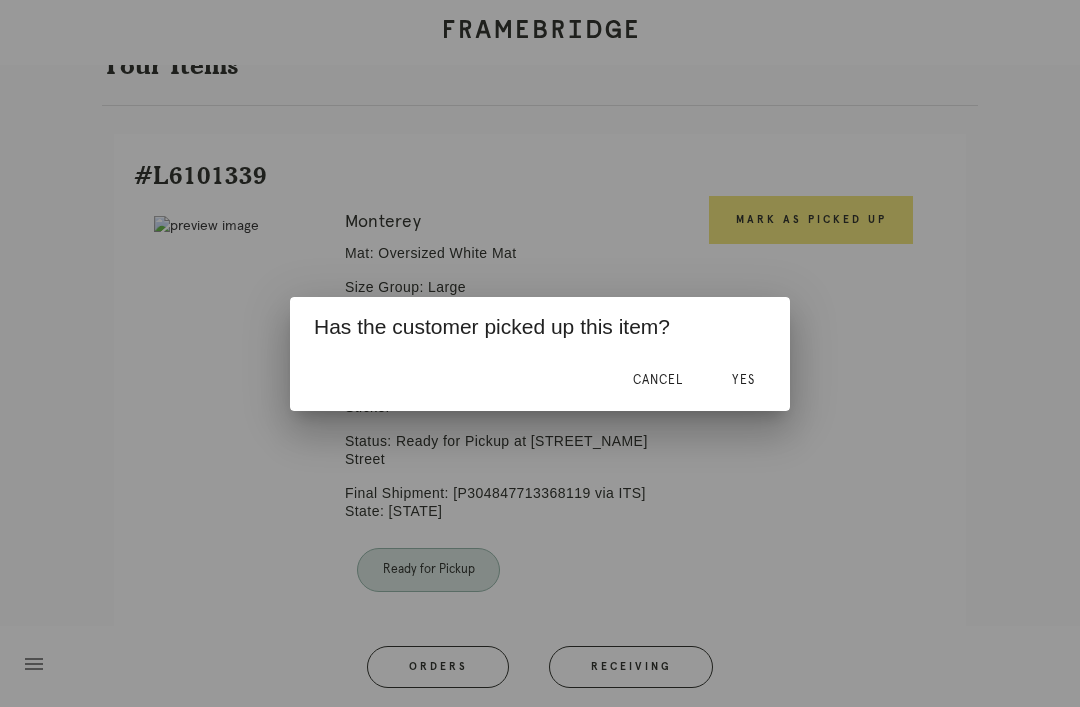 click on "Yes" at bounding box center [743, 381] 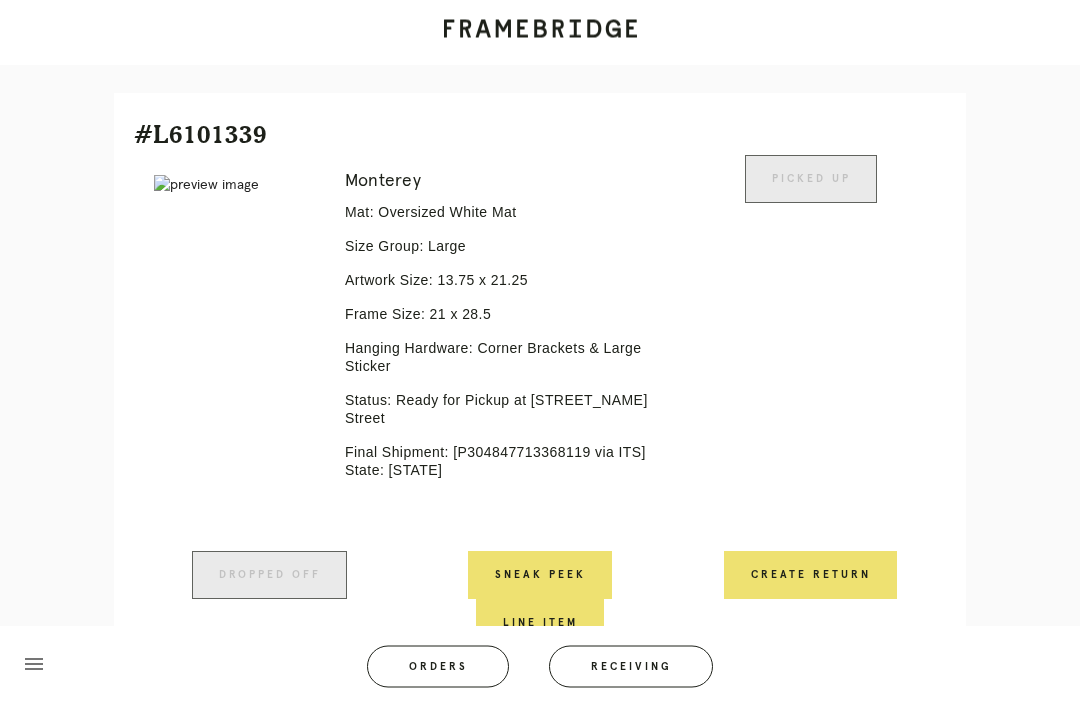 scroll, scrollTop: 446, scrollLeft: 0, axis: vertical 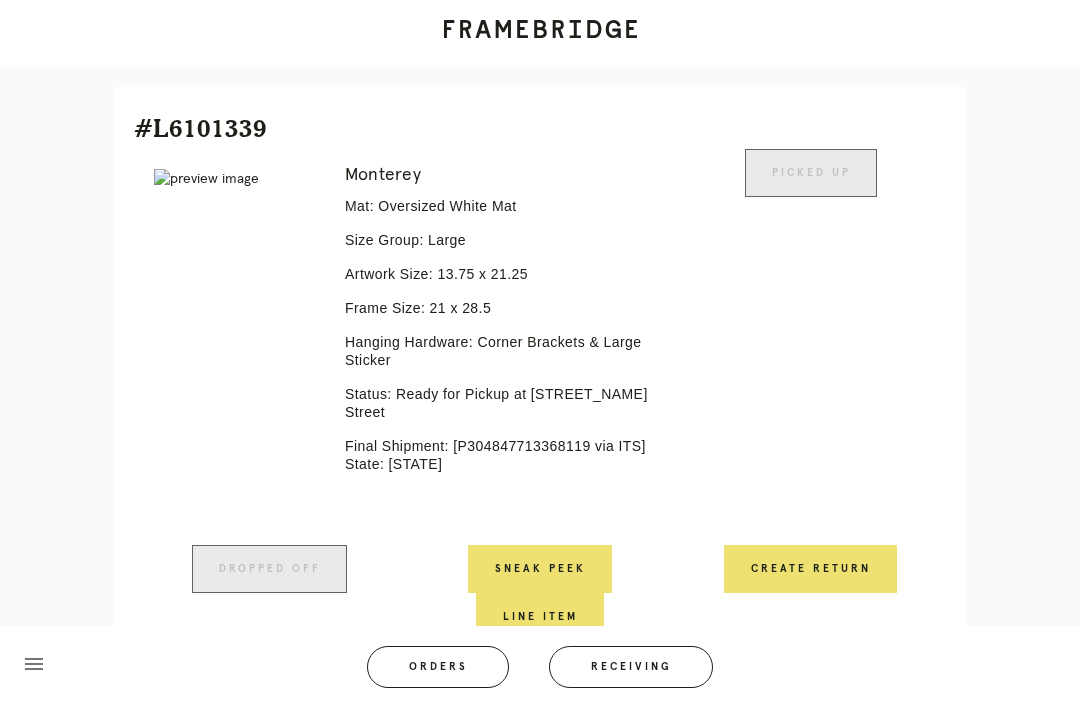 click on "Receiving" at bounding box center [631, 667] 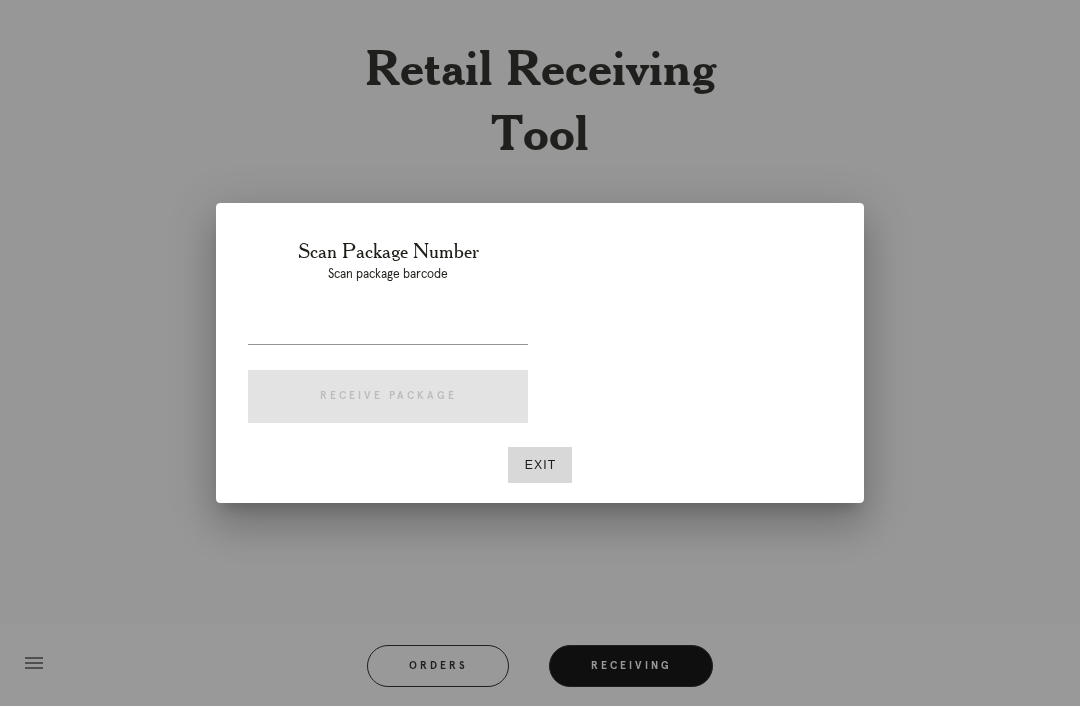 scroll, scrollTop: 64, scrollLeft: 0, axis: vertical 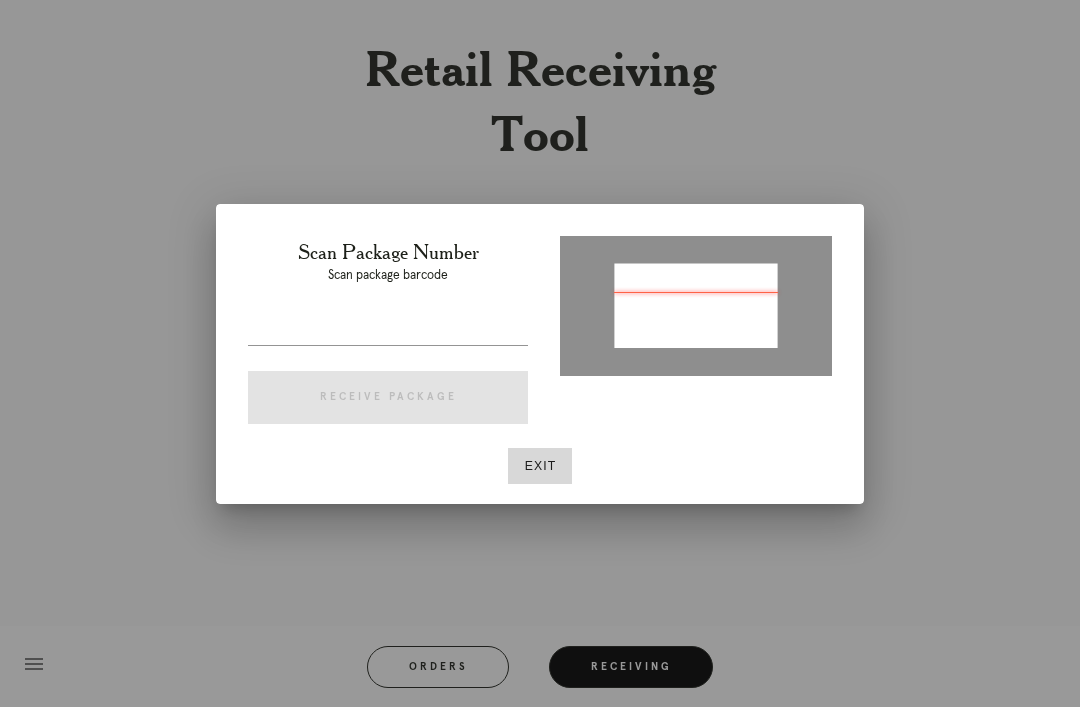 type on "P654056599258478" 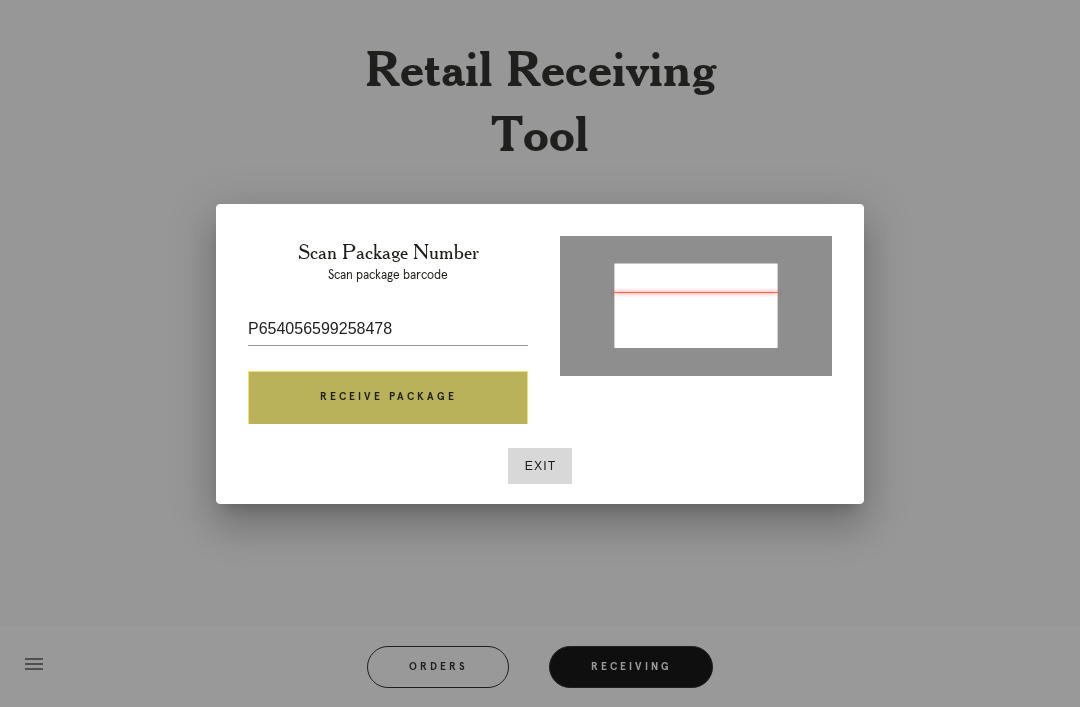 click on "Receive Package" at bounding box center [388, 398] 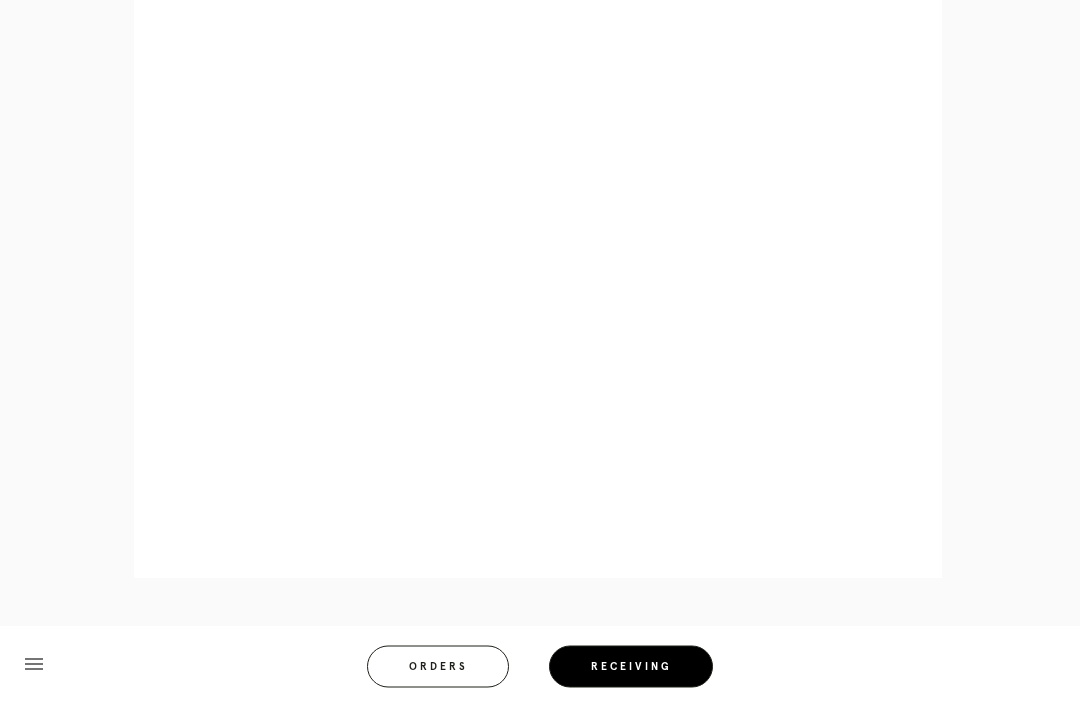 scroll, scrollTop: 858, scrollLeft: 0, axis: vertical 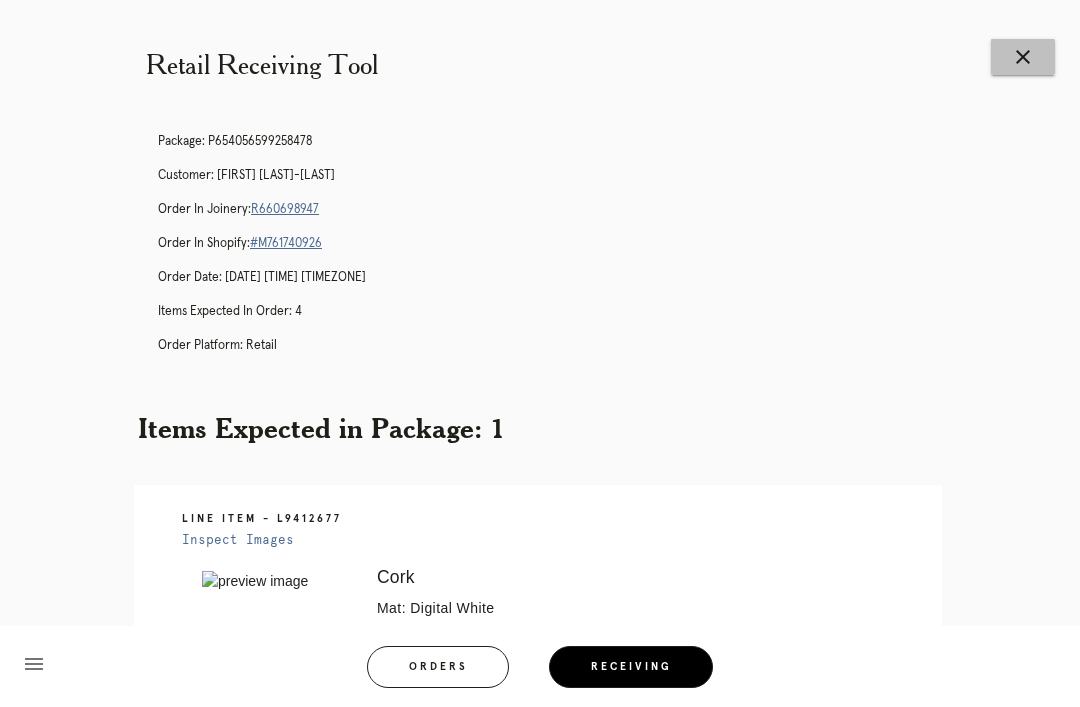 click on "close" at bounding box center (1023, 57) 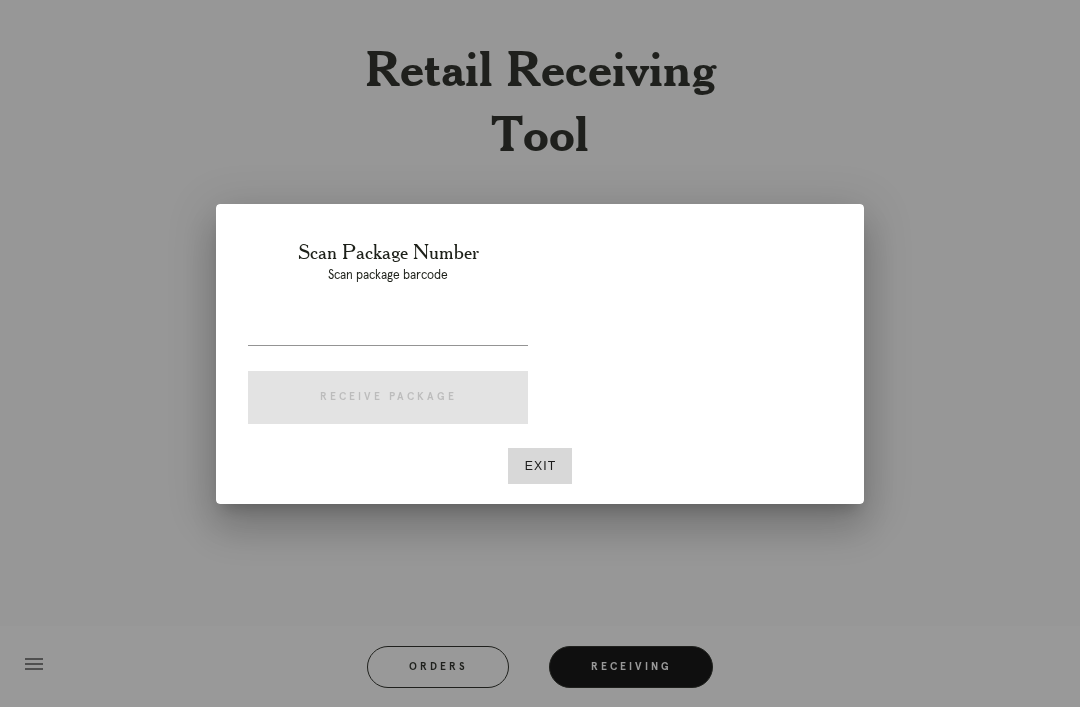 scroll, scrollTop: 0, scrollLeft: 0, axis: both 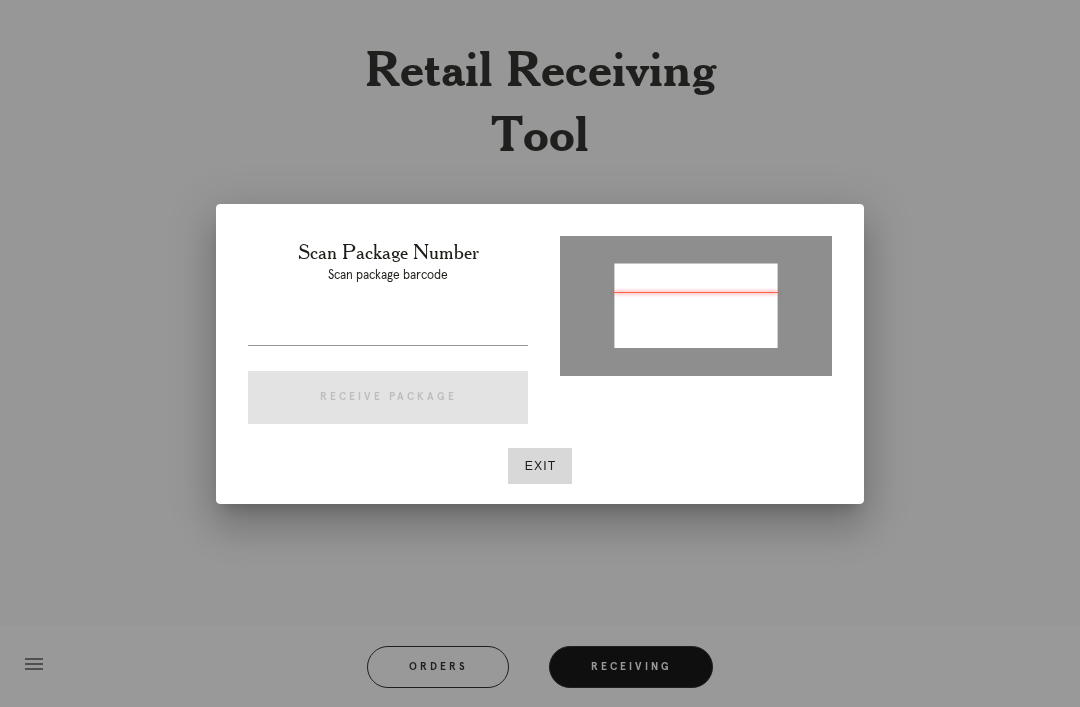 type on "P808489346072833" 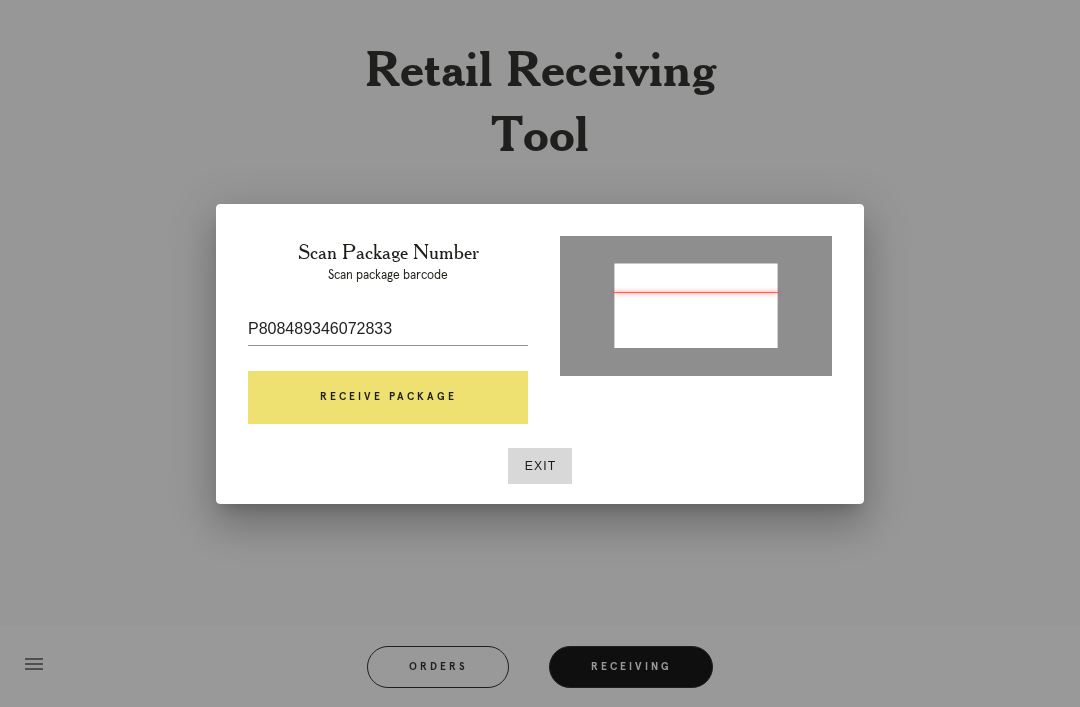 click on "Receive Package" at bounding box center (388, 398) 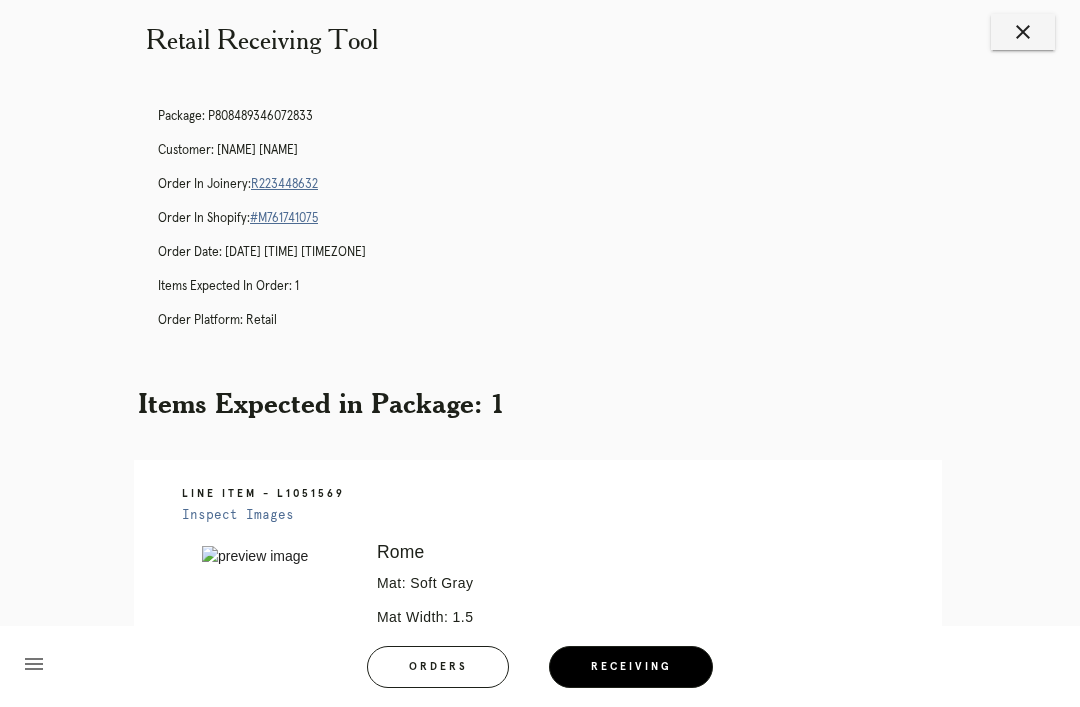 scroll, scrollTop: 28, scrollLeft: 0, axis: vertical 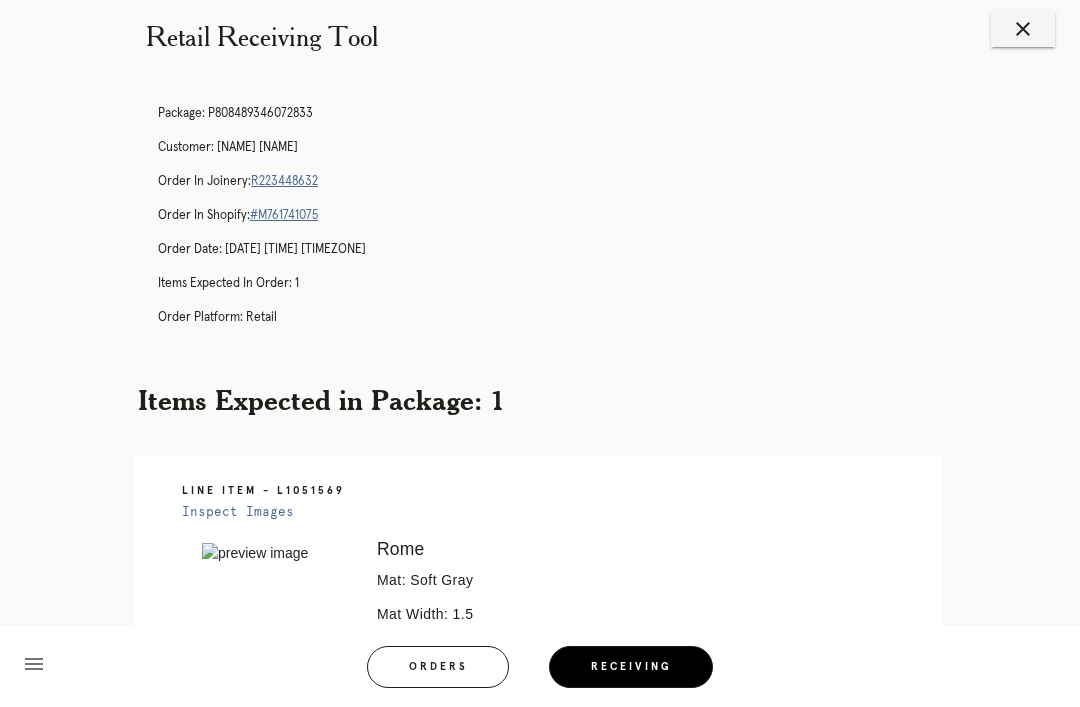 click on "R223448632" at bounding box center (284, 181) 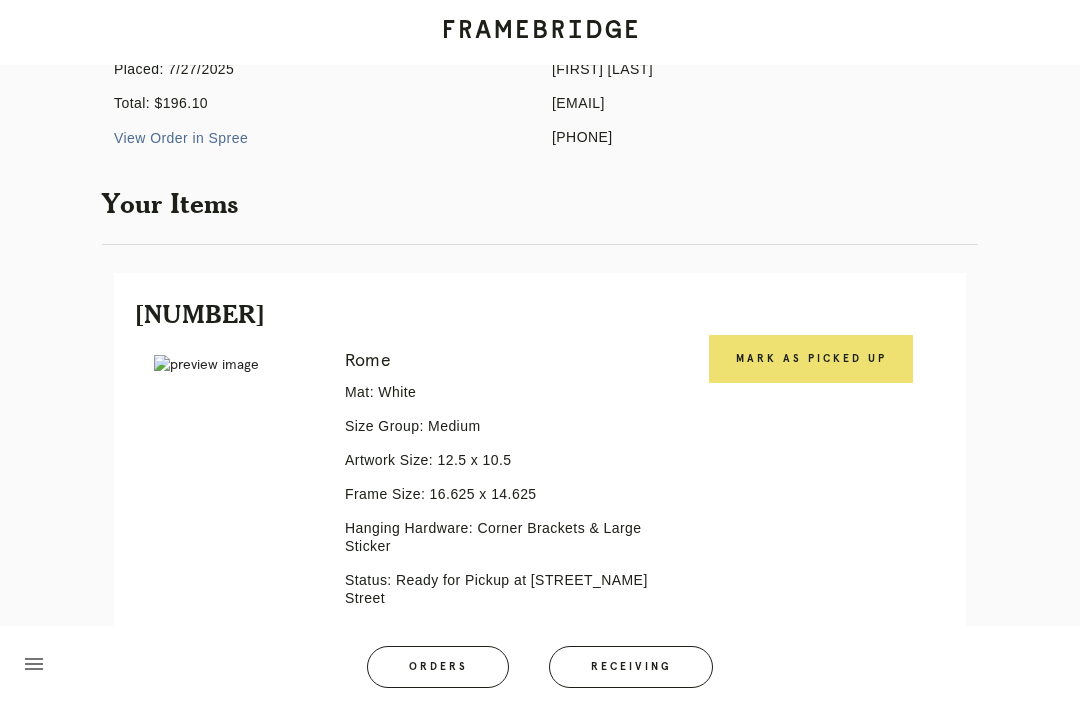scroll, scrollTop: 257, scrollLeft: 0, axis: vertical 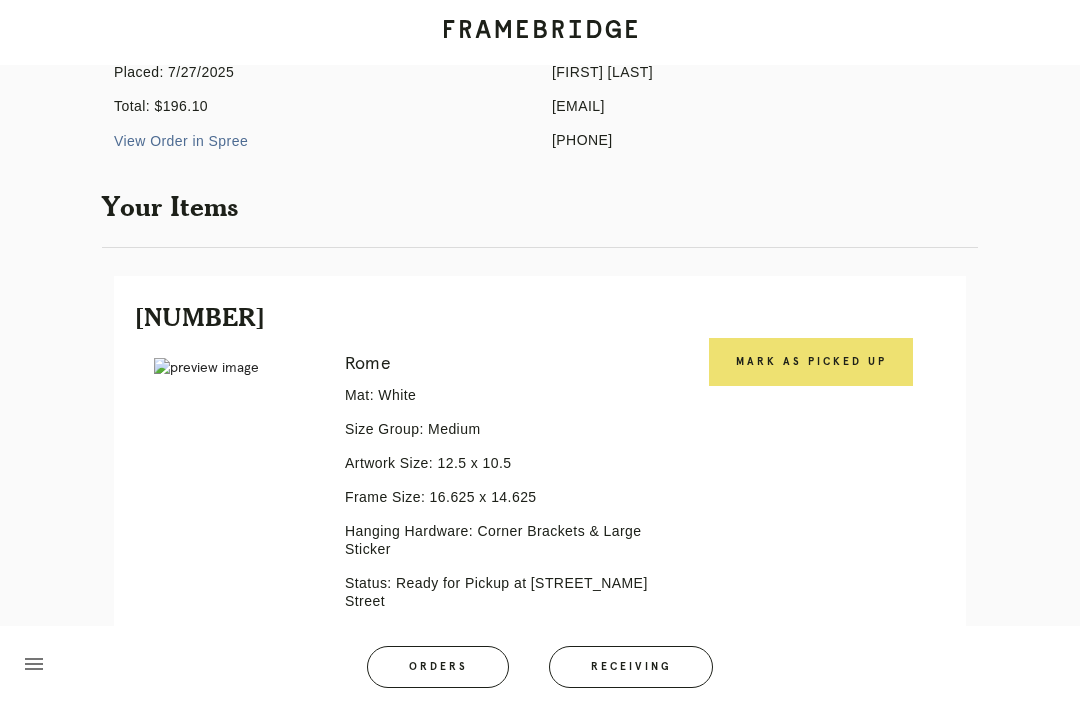 click on "Mark as Picked Up" at bounding box center (811, 362) 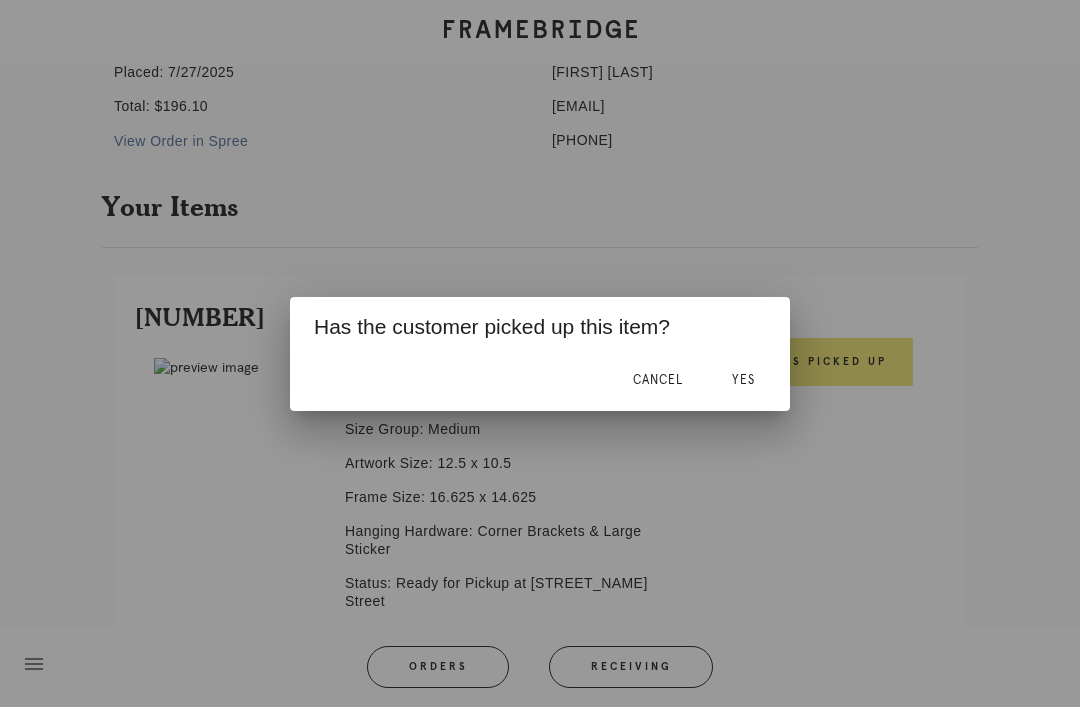click on "Yes" at bounding box center (743, 381) 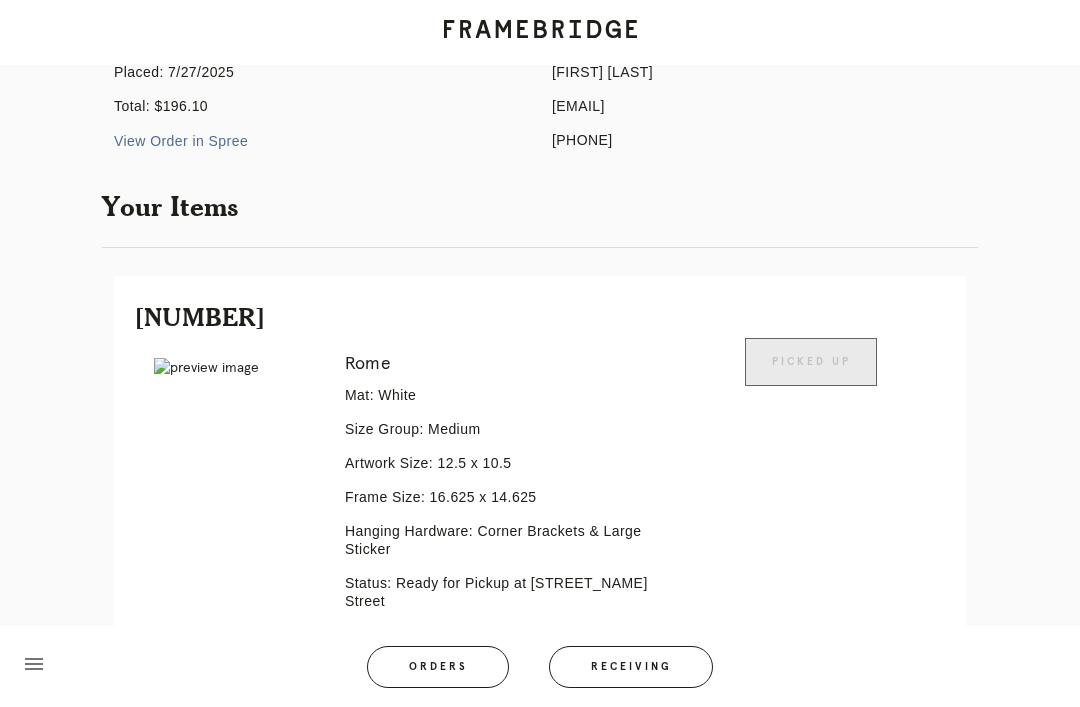 scroll, scrollTop: 446, scrollLeft: 0, axis: vertical 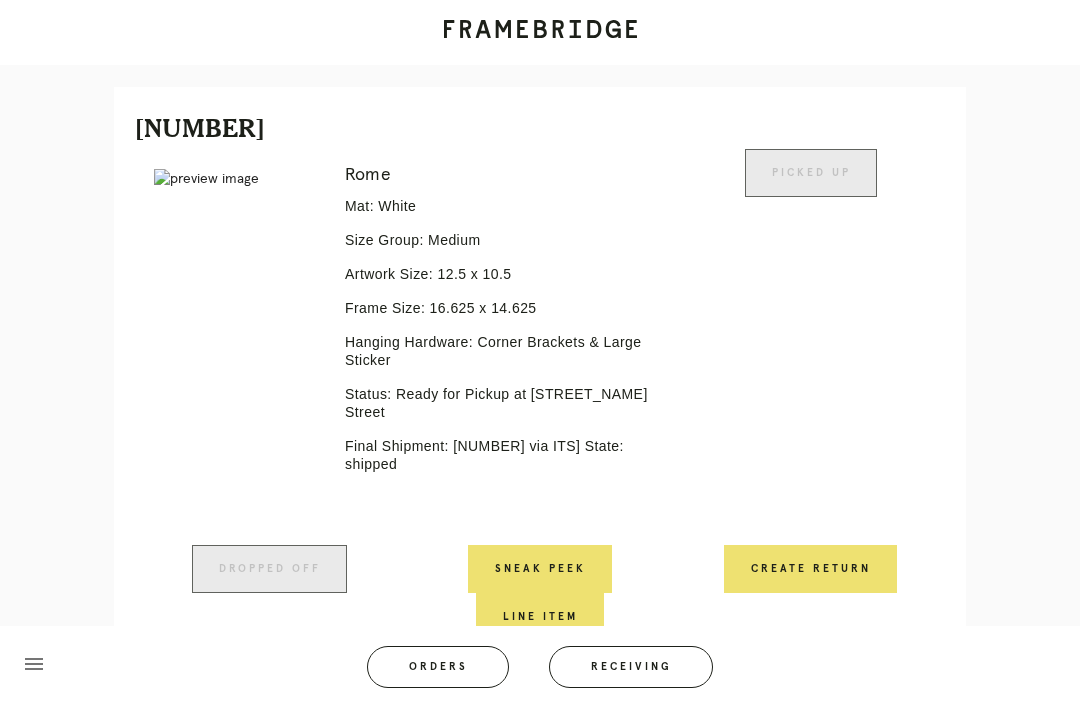 click on "Receiving" at bounding box center (631, 667) 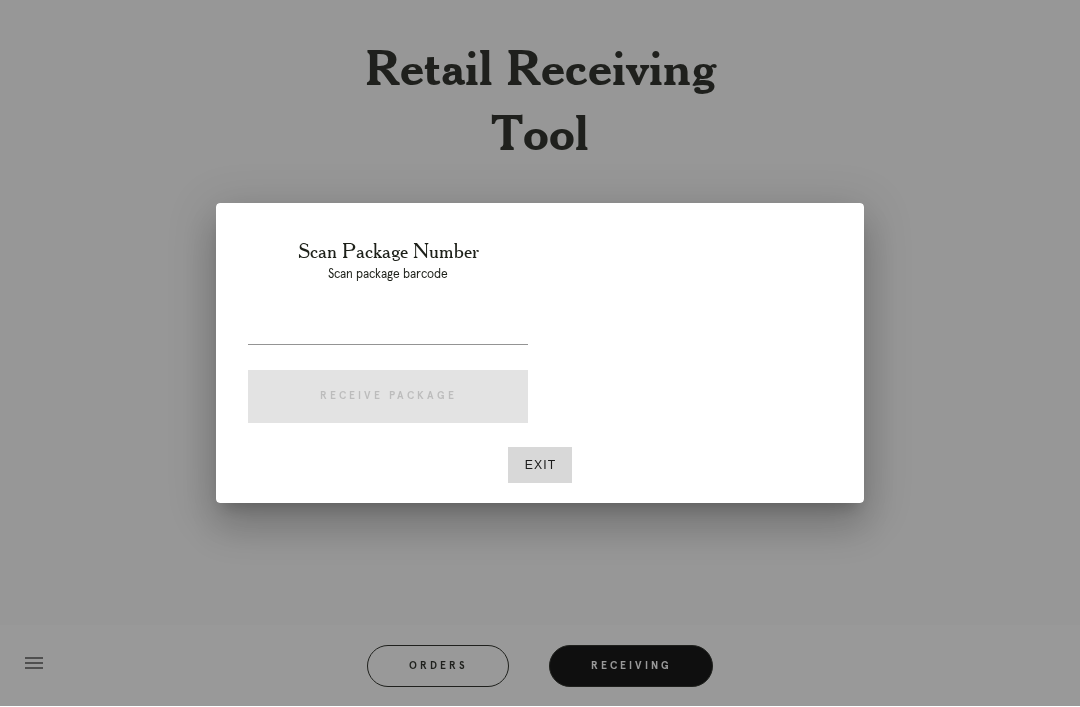 scroll, scrollTop: 64, scrollLeft: 0, axis: vertical 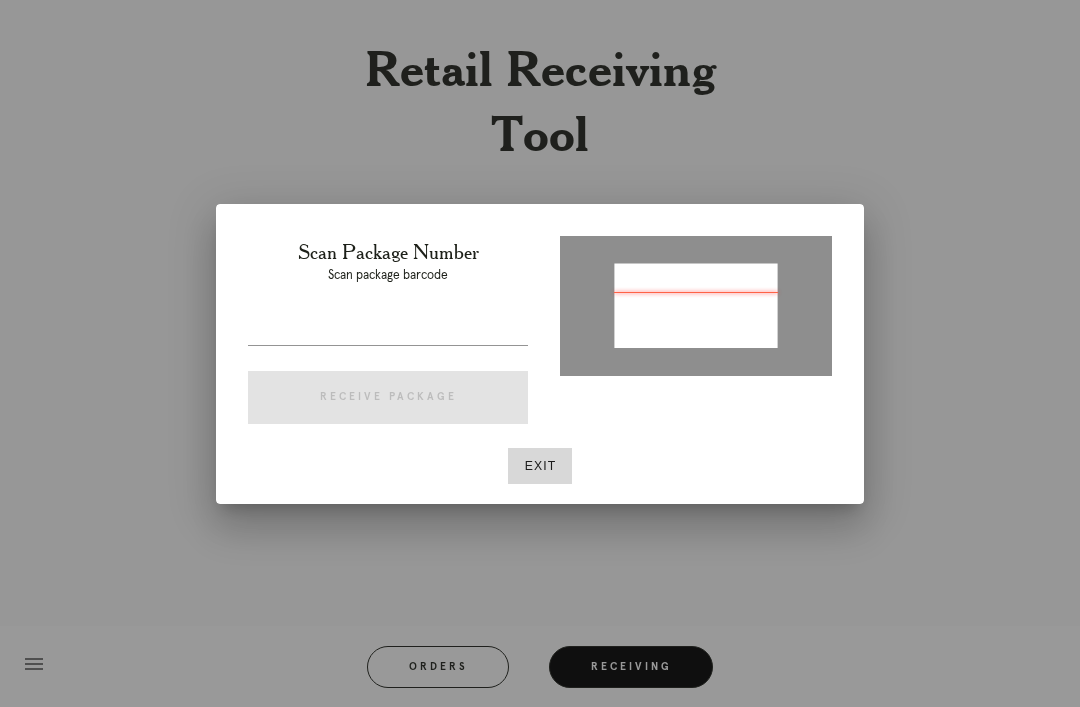 type on "[NUMBER]" 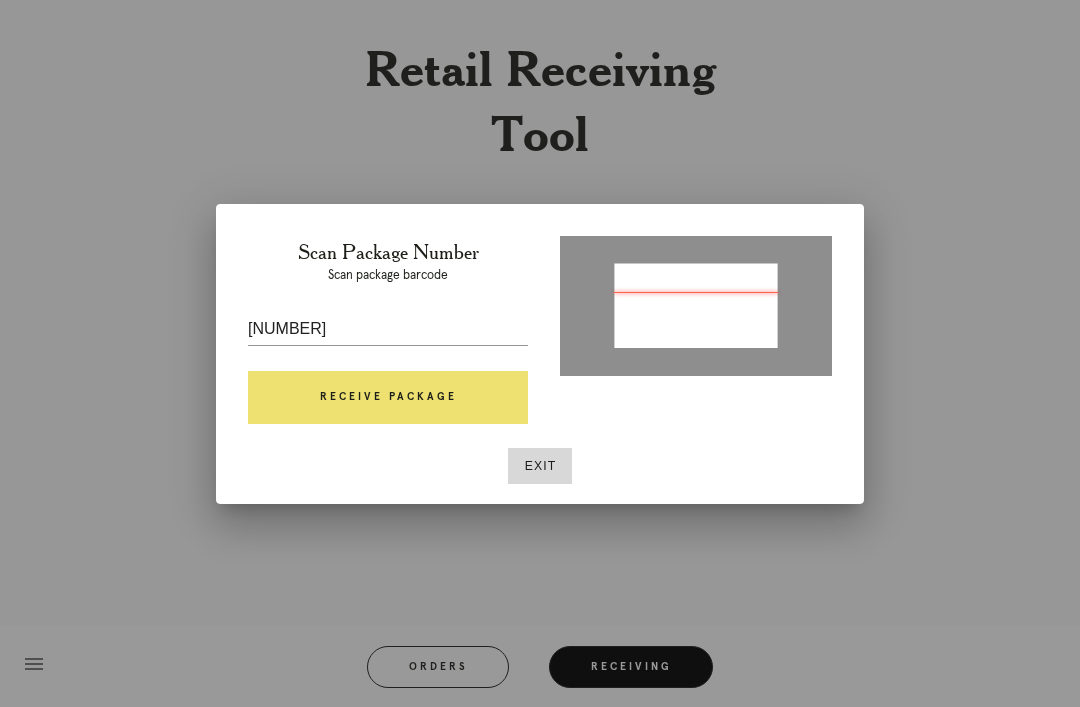 click on "Receive Package" at bounding box center (388, 398) 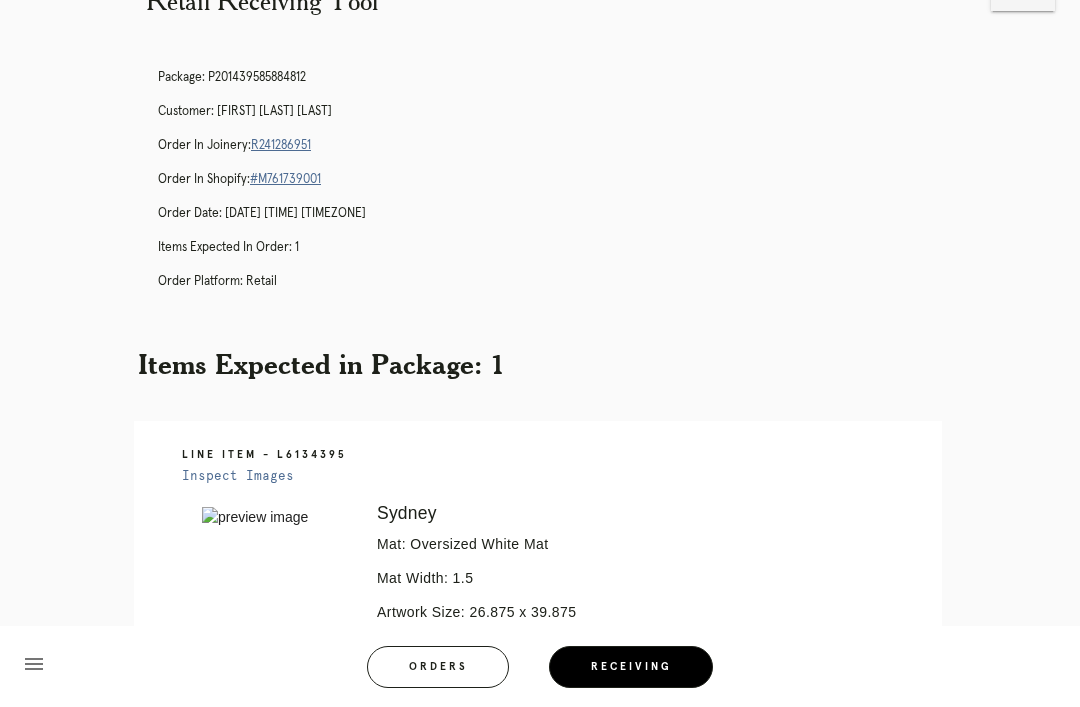 click on "R241286951" at bounding box center [281, 145] 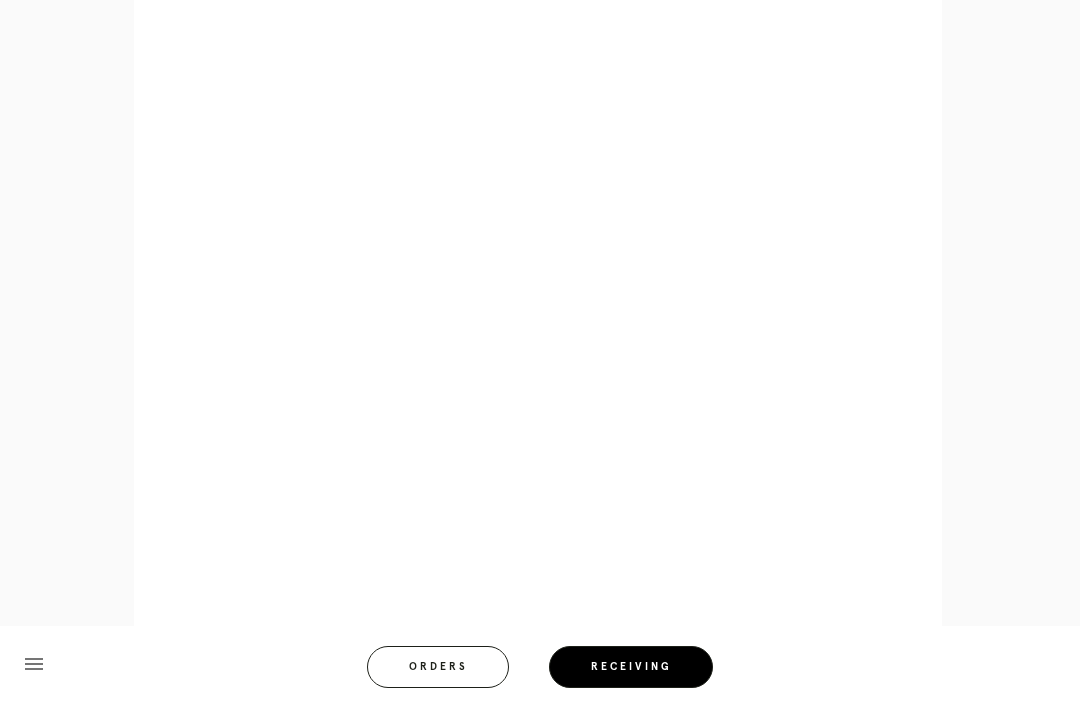 scroll, scrollTop: 858, scrollLeft: 0, axis: vertical 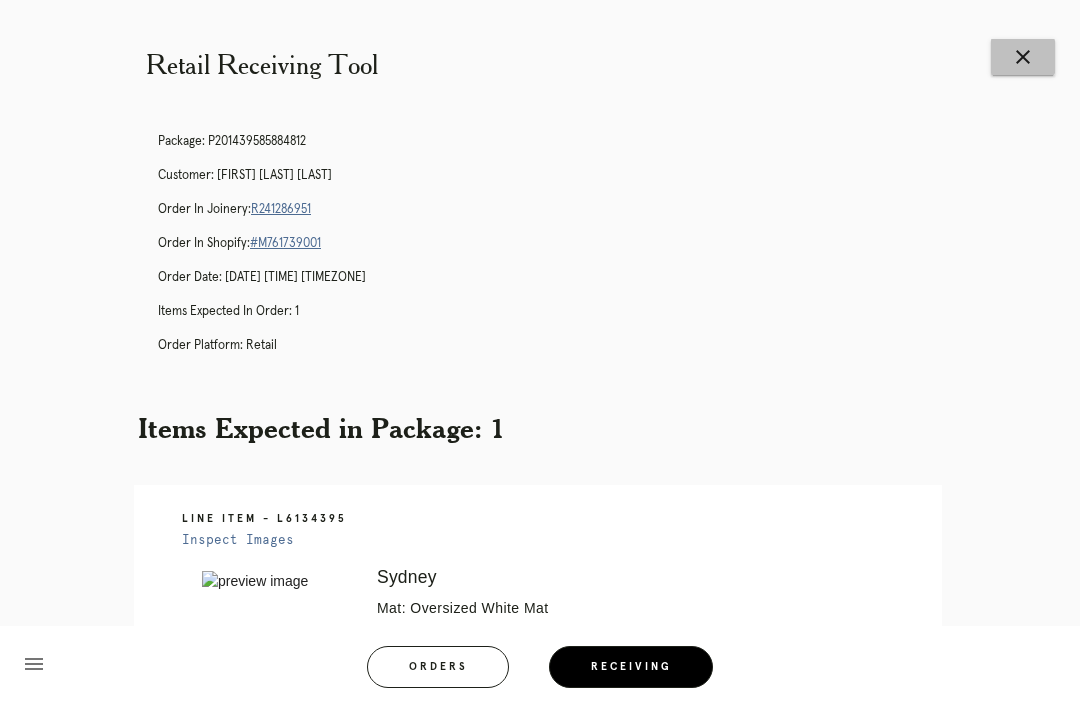 click on "close" at bounding box center [1023, 57] 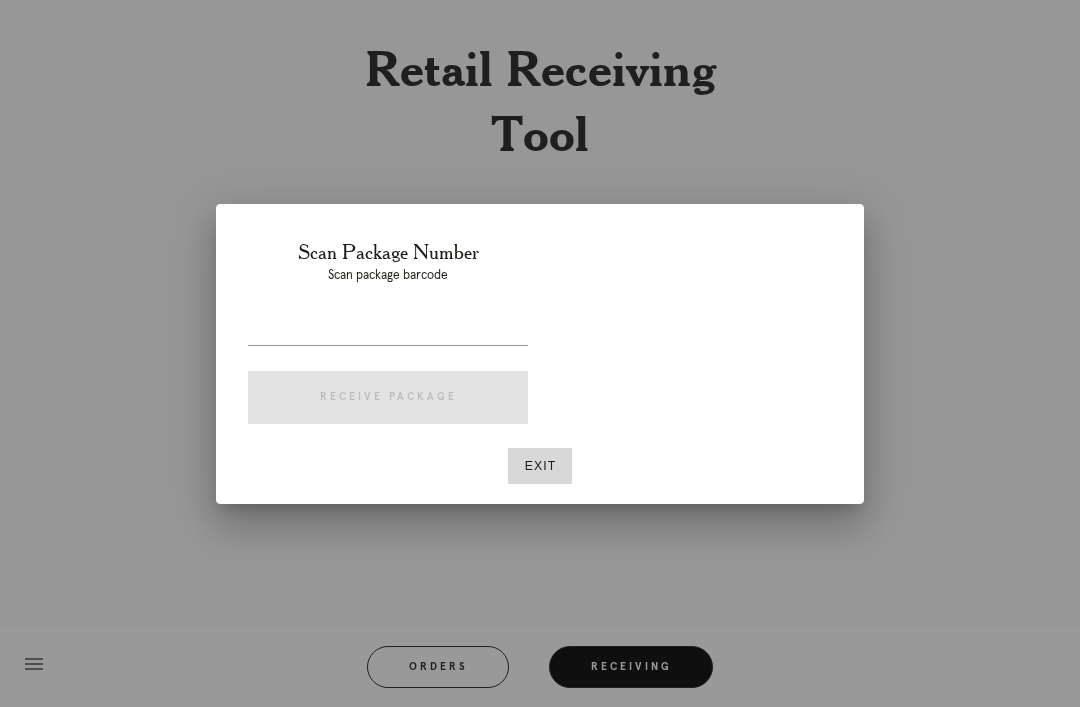 scroll, scrollTop: 0, scrollLeft: 0, axis: both 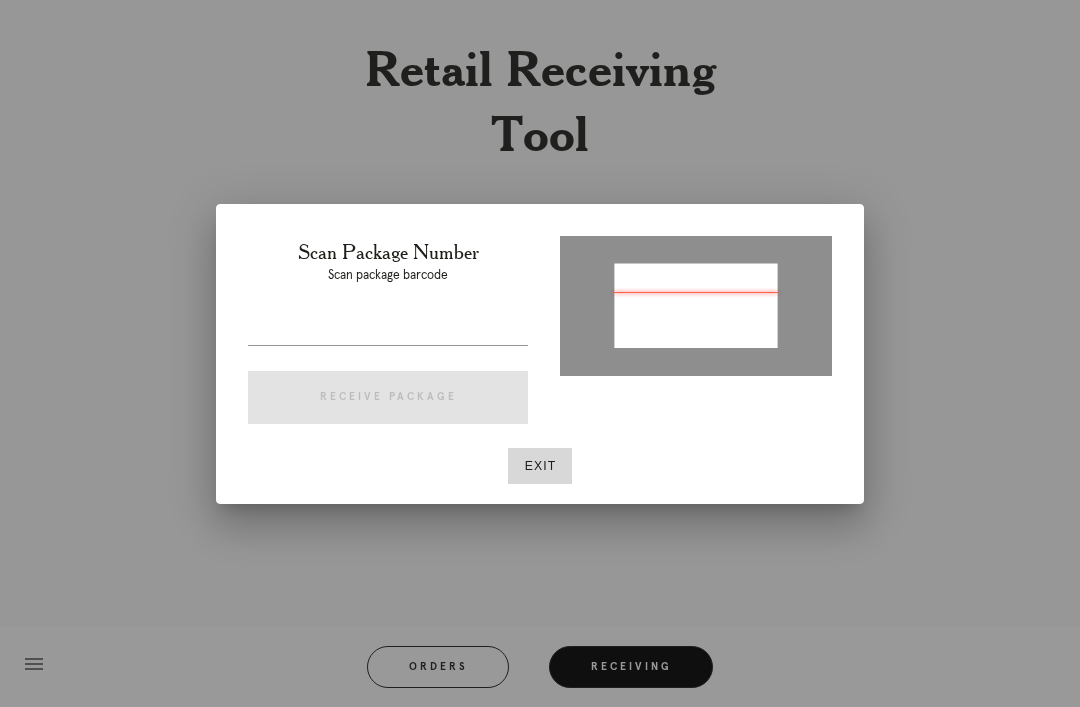 type on "[CREDIT CARD]" 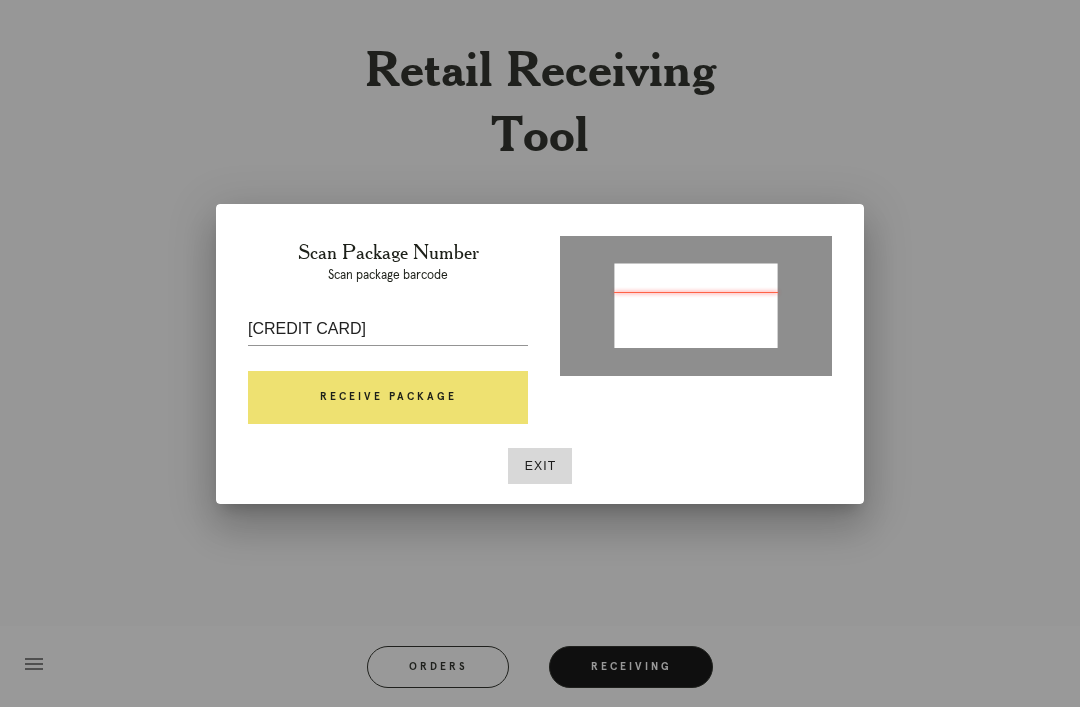 click on "Receive Package" at bounding box center [388, 398] 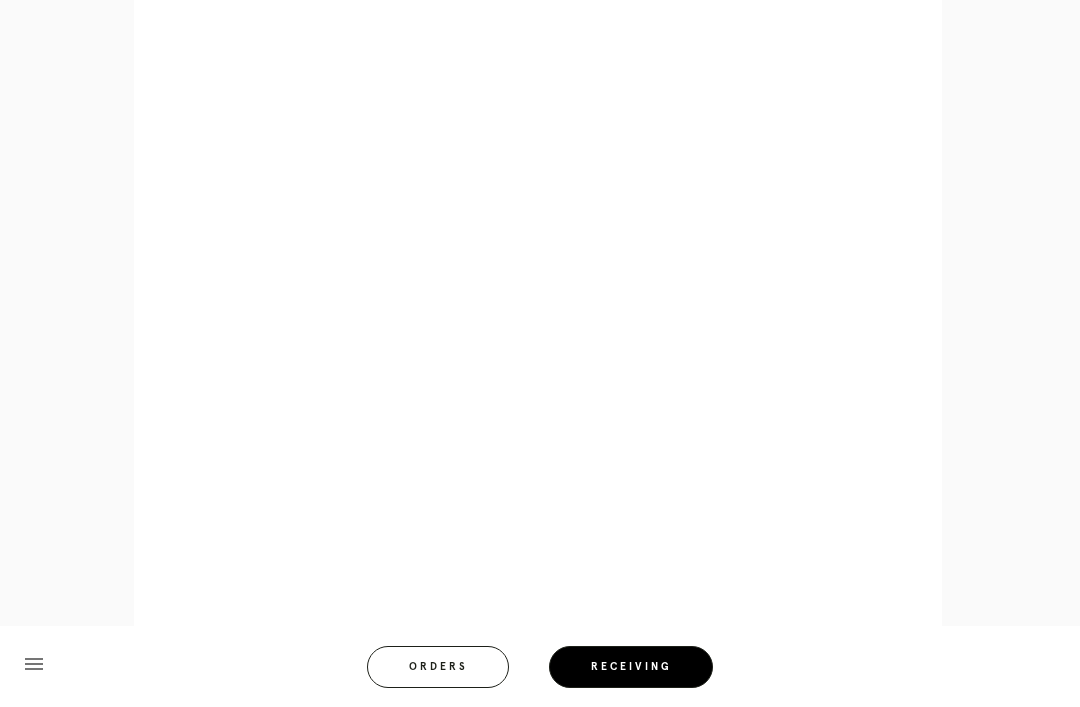 scroll, scrollTop: 865, scrollLeft: 0, axis: vertical 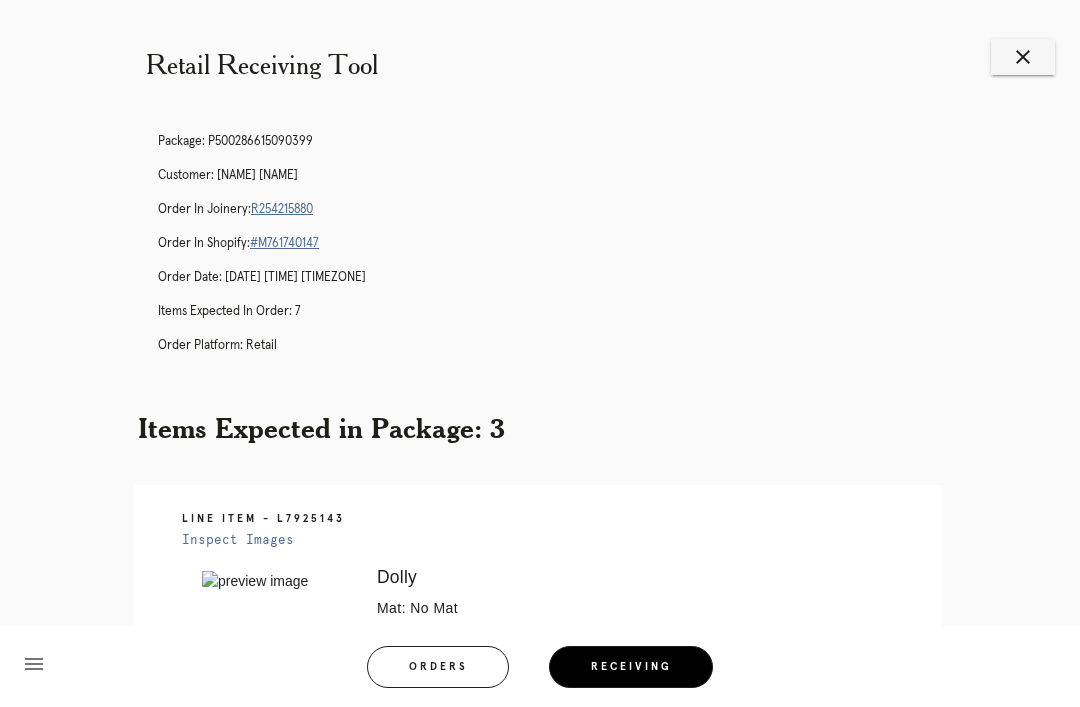 click on "close" at bounding box center (1023, 57) 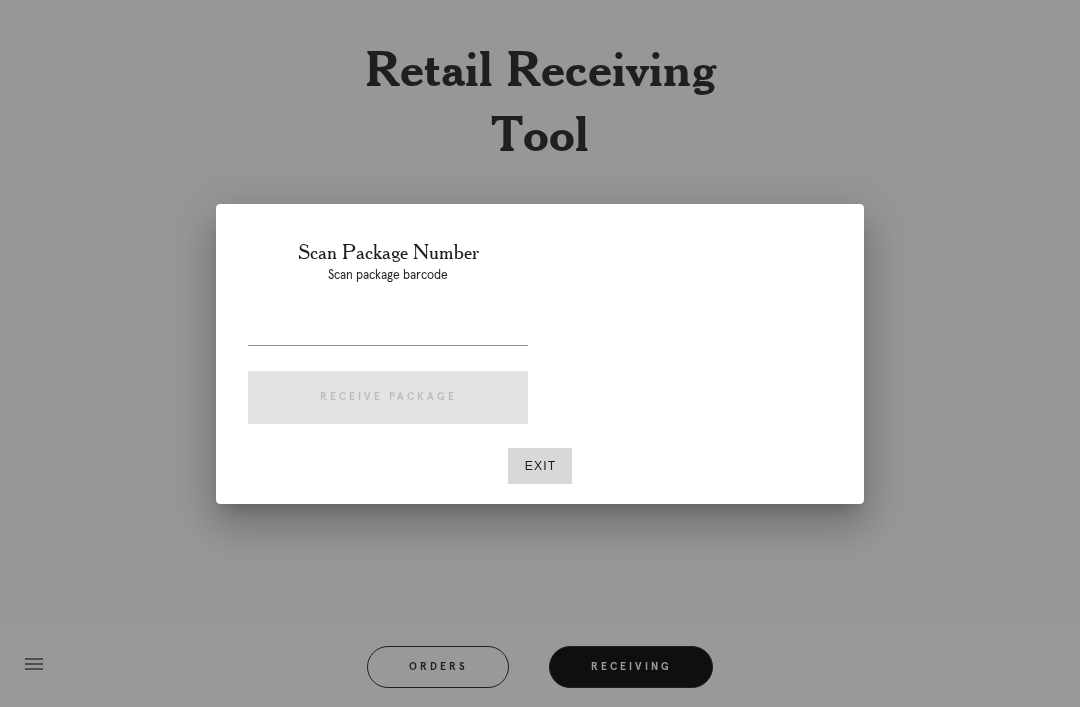 scroll, scrollTop: 0, scrollLeft: 0, axis: both 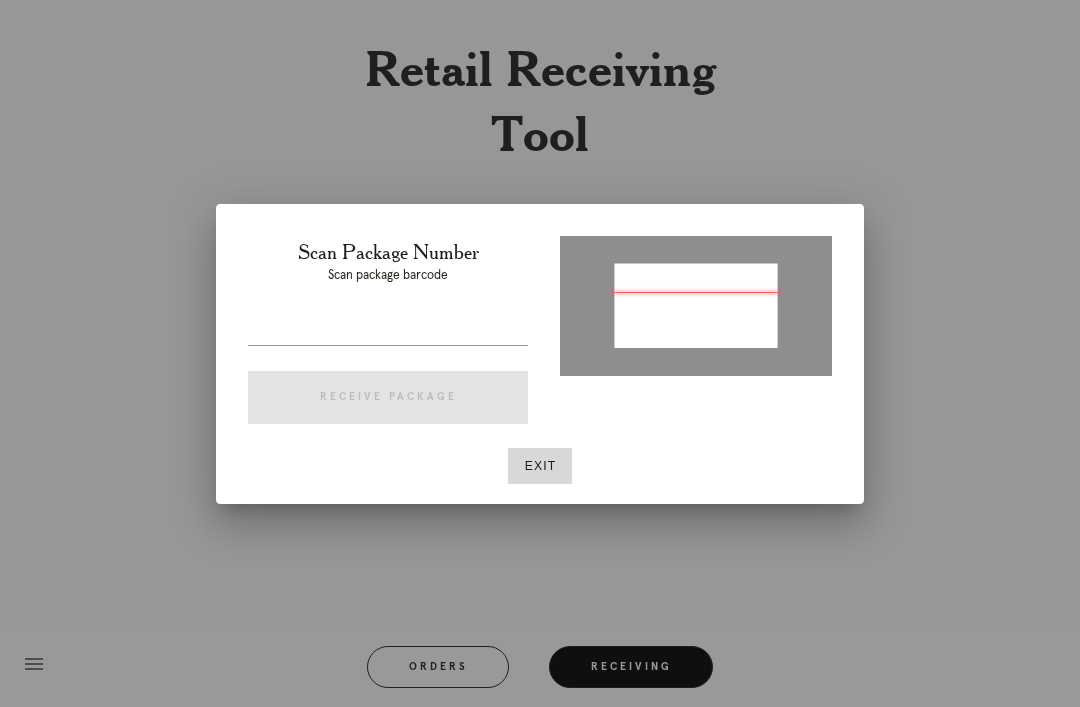 type on "P606605656089924" 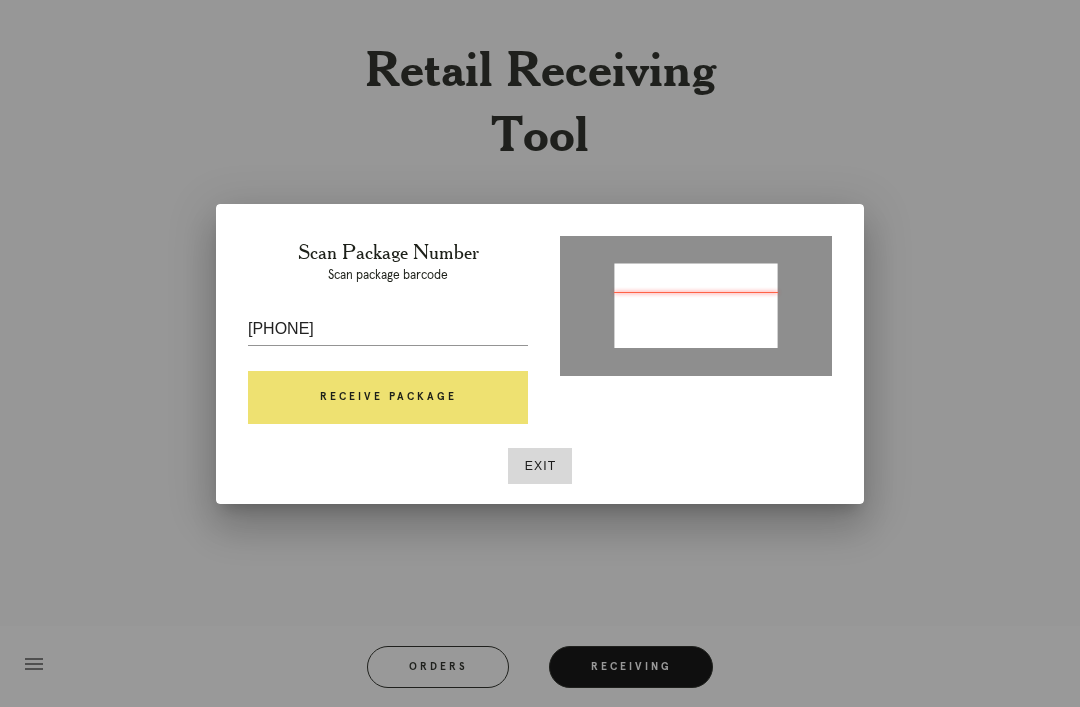 click on "Receive Package" at bounding box center (388, 398) 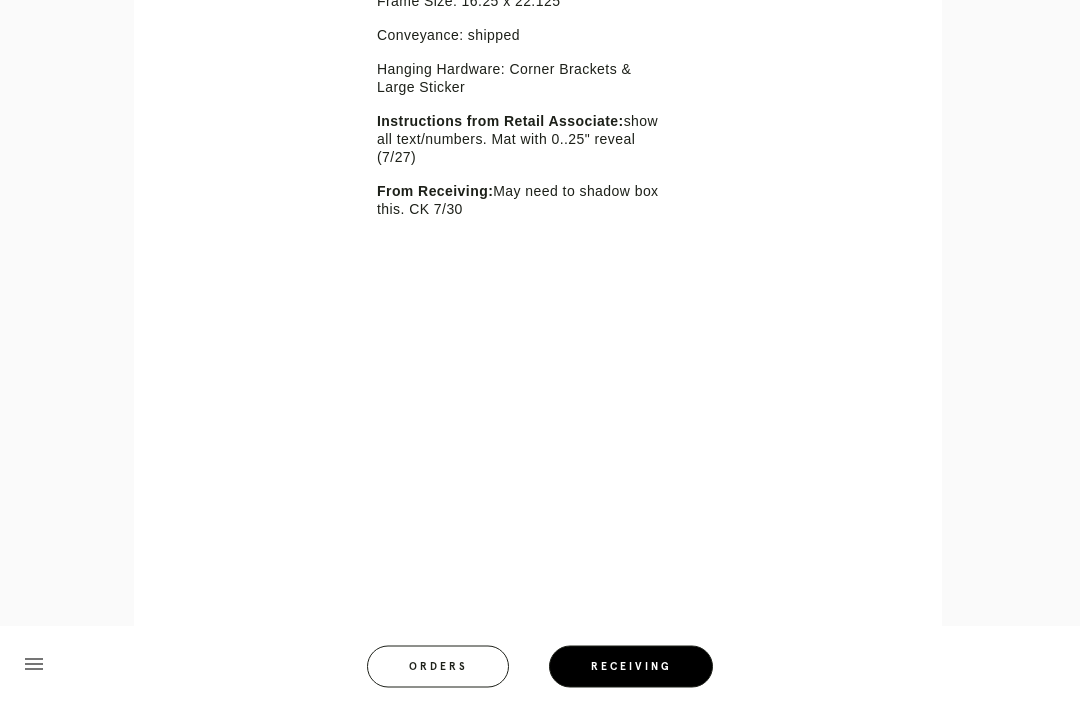 scroll, scrollTop: 0, scrollLeft: 0, axis: both 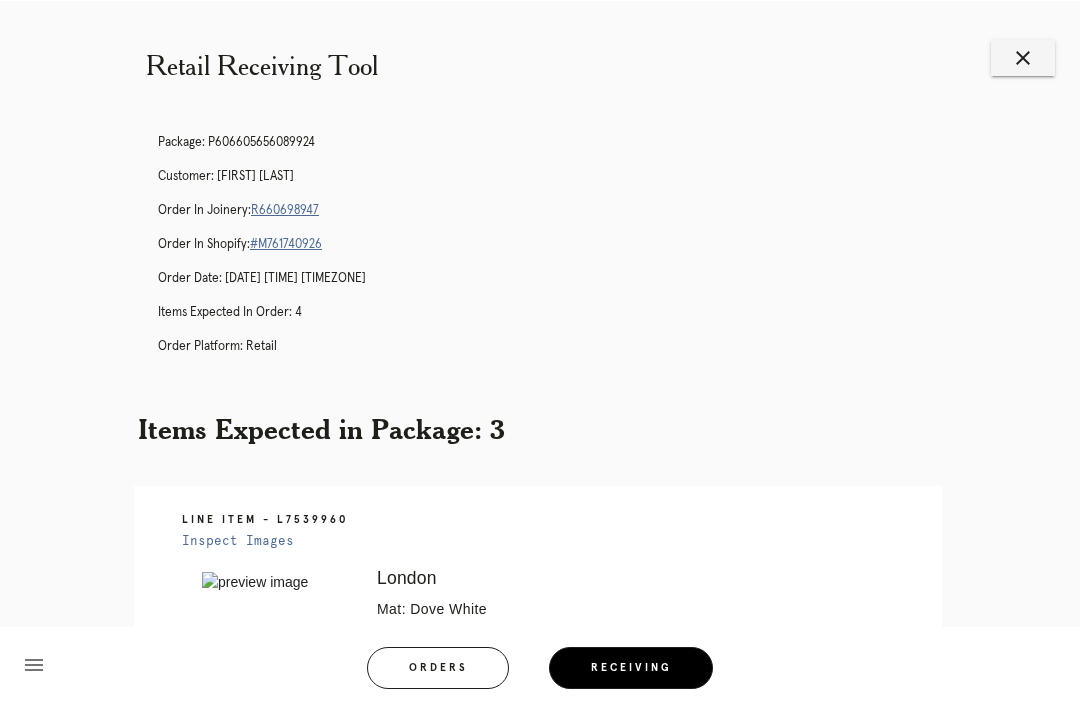 click on "close" at bounding box center (1023, 57) 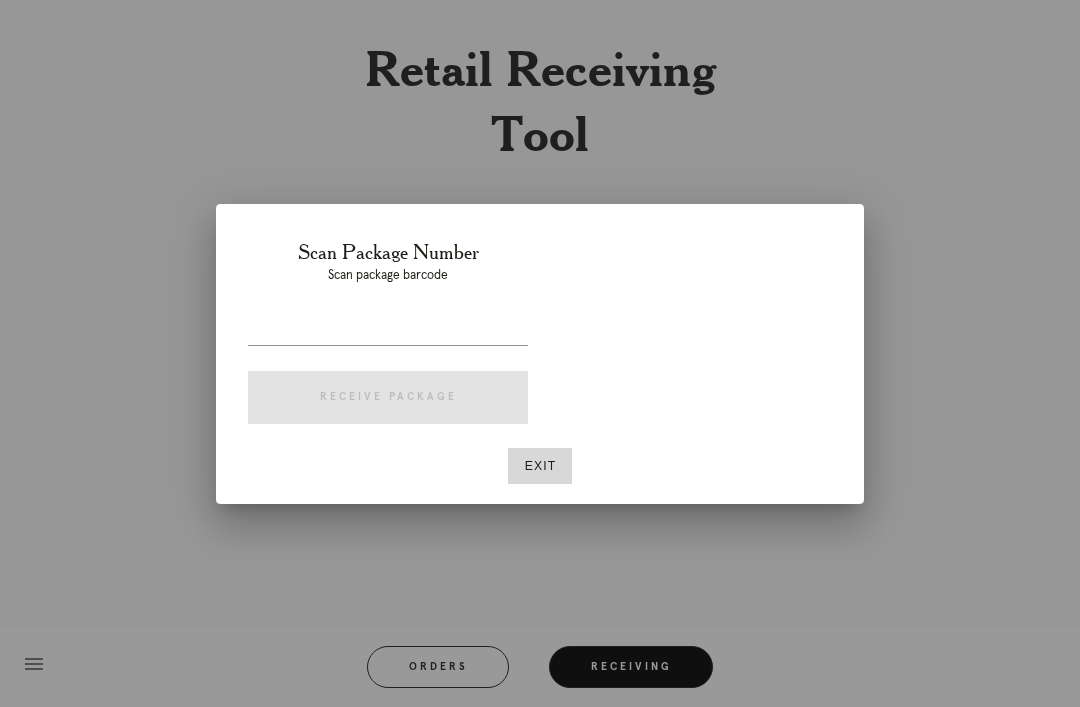scroll, scrollTop: 0, scrollLeft: 0, axis: both 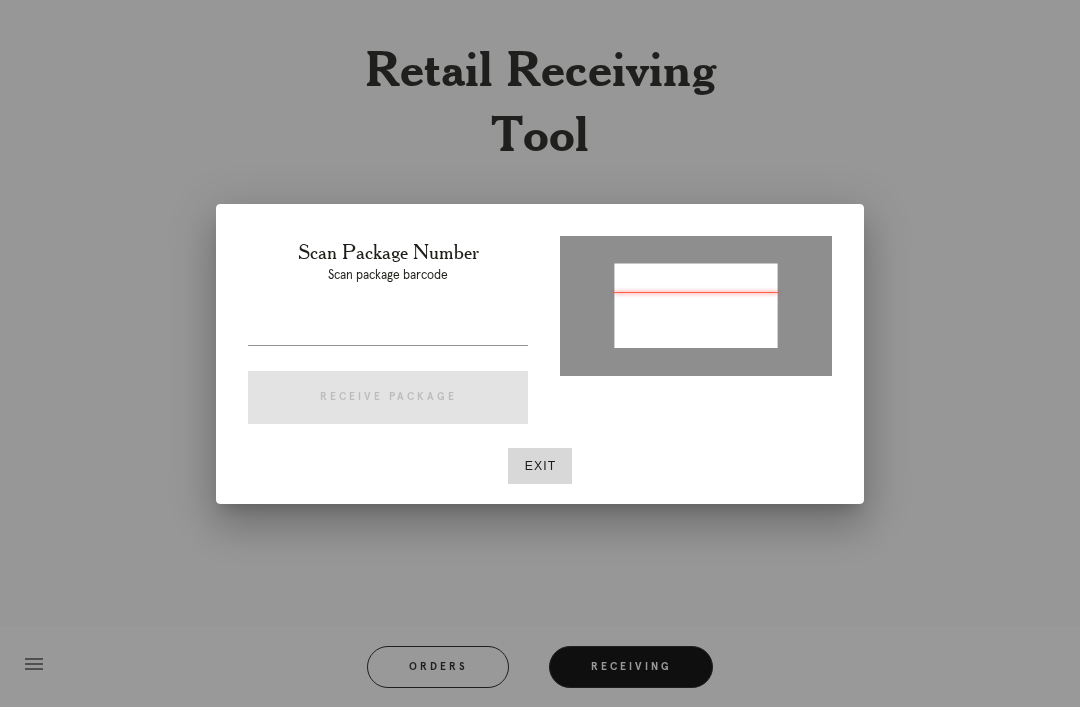 type on "[ID]" 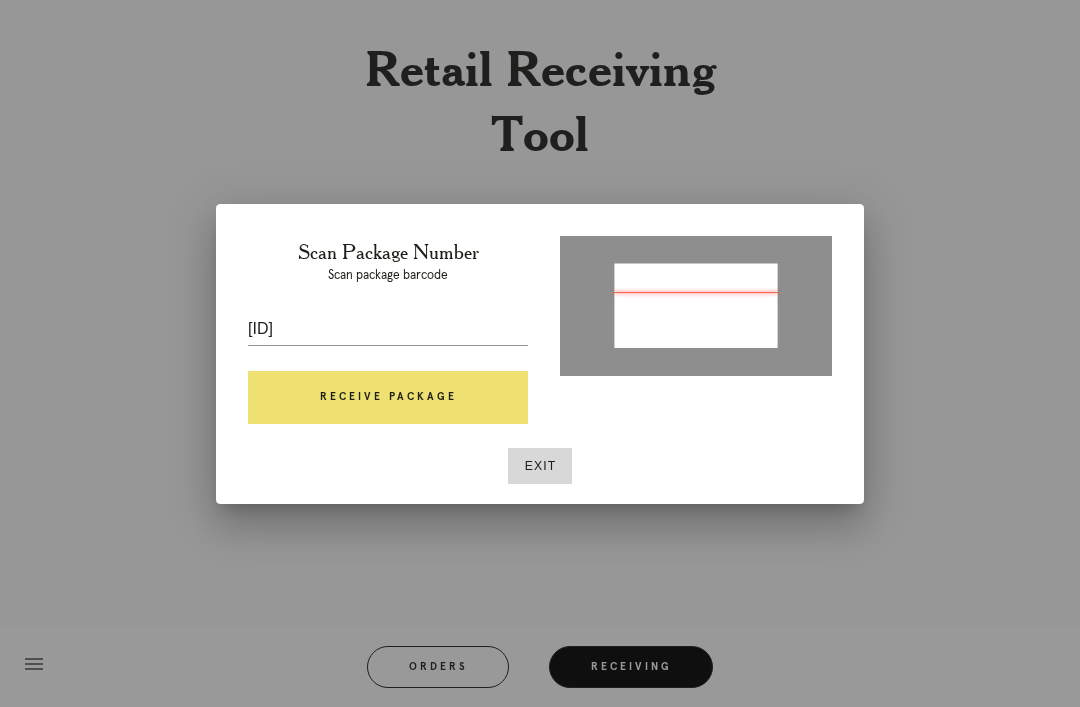 click on "Receive Package" at bounding box center (388, 398) 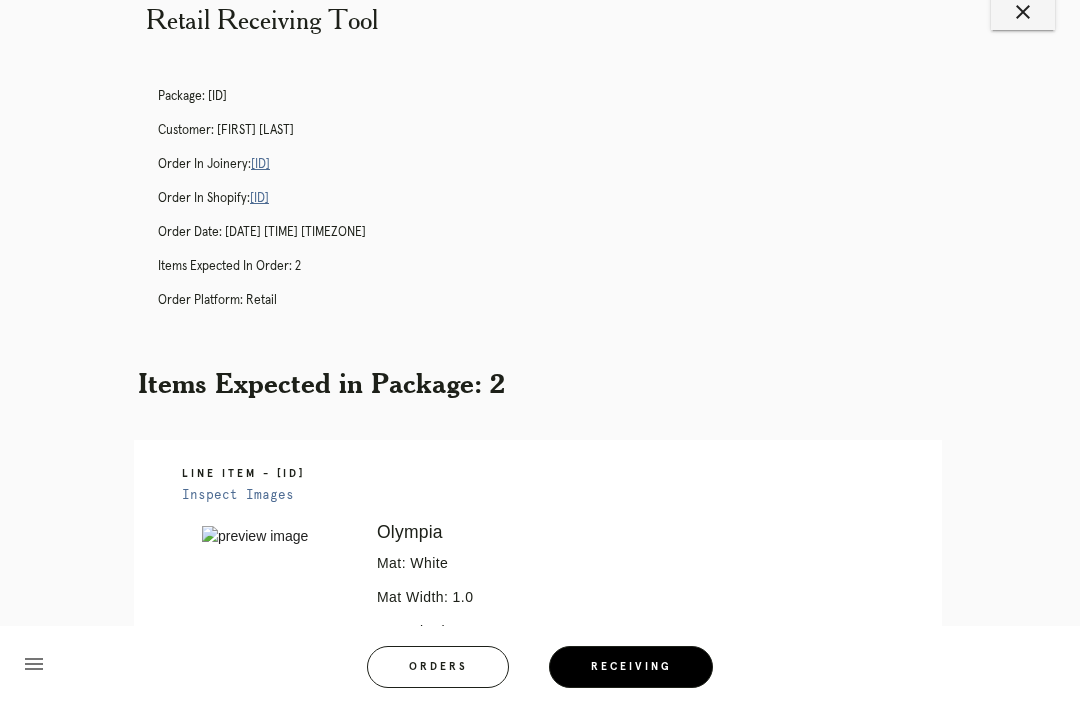 scroll, scrollTop: 0, scrollLeft: 0, axis: both 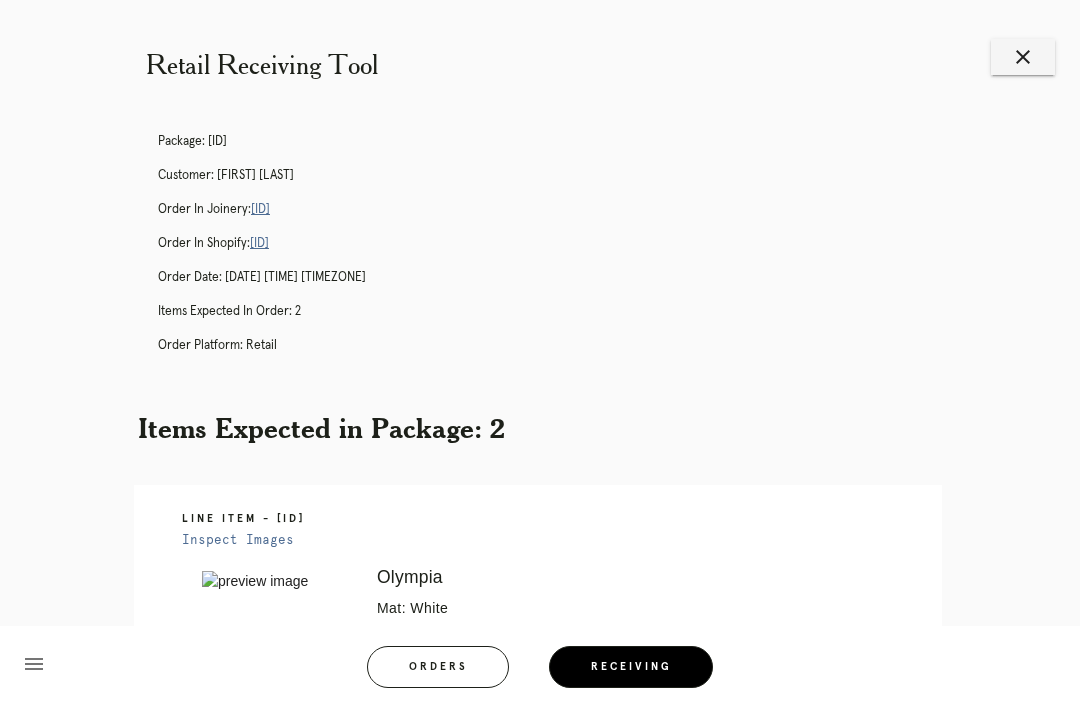 click on "R558453925" at bounding box center (260, 209) 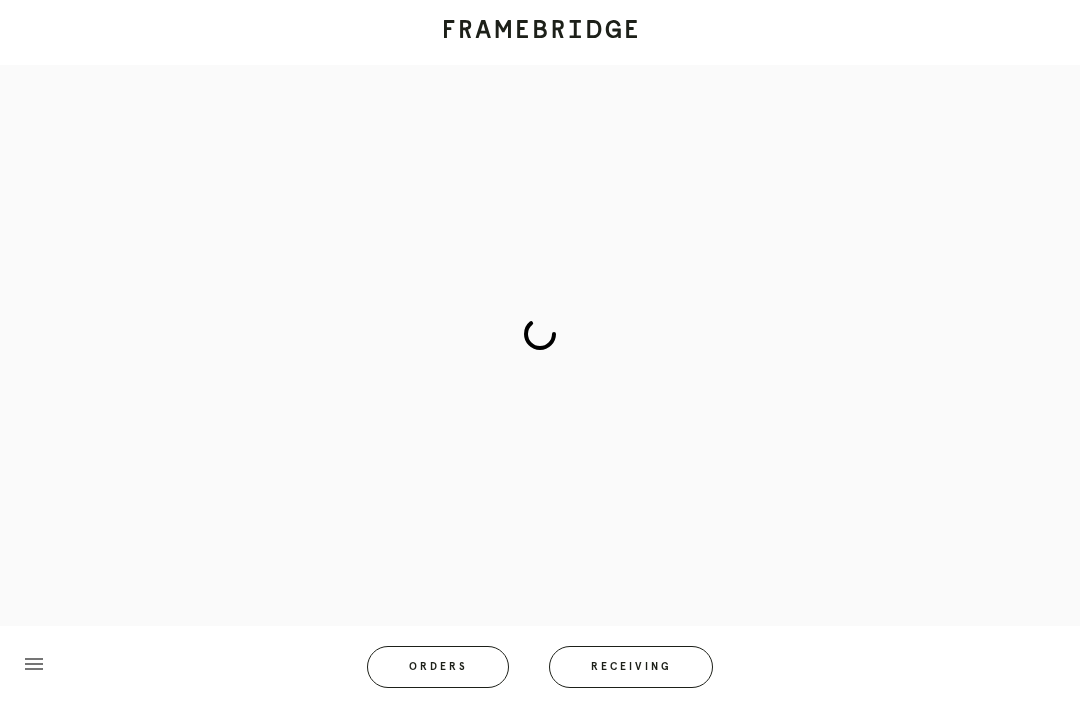 scroll, scrollTop: 0, scrollLeft: 0, axis: both 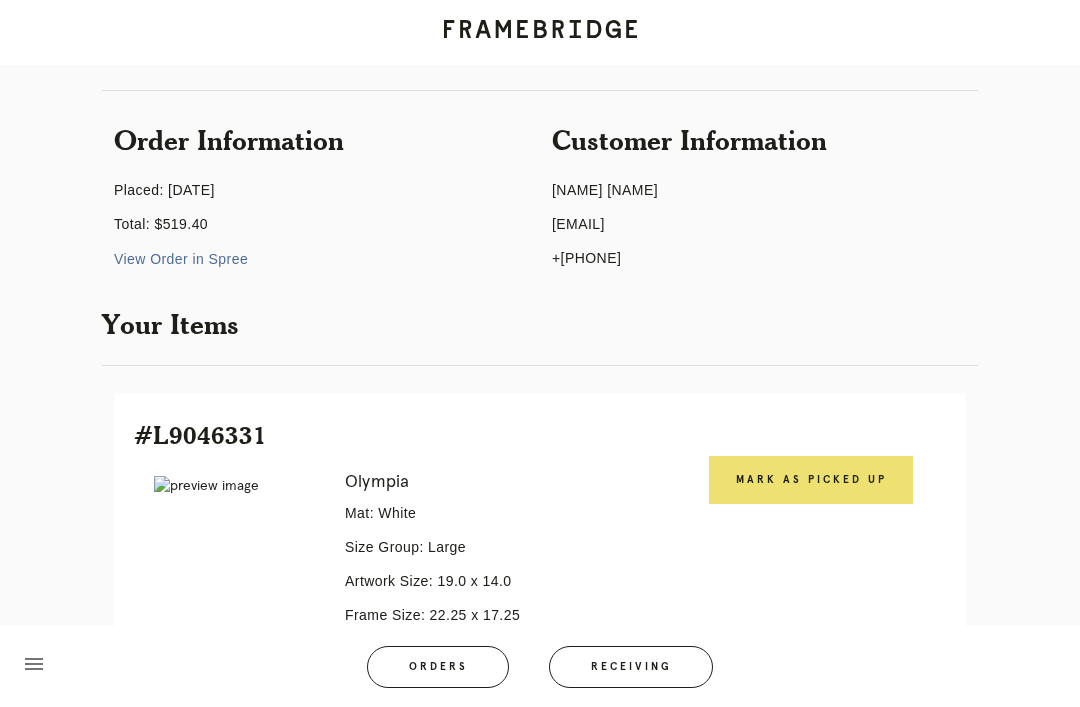 click on "Mark as Picked Up" at bounding box center (811, 480) 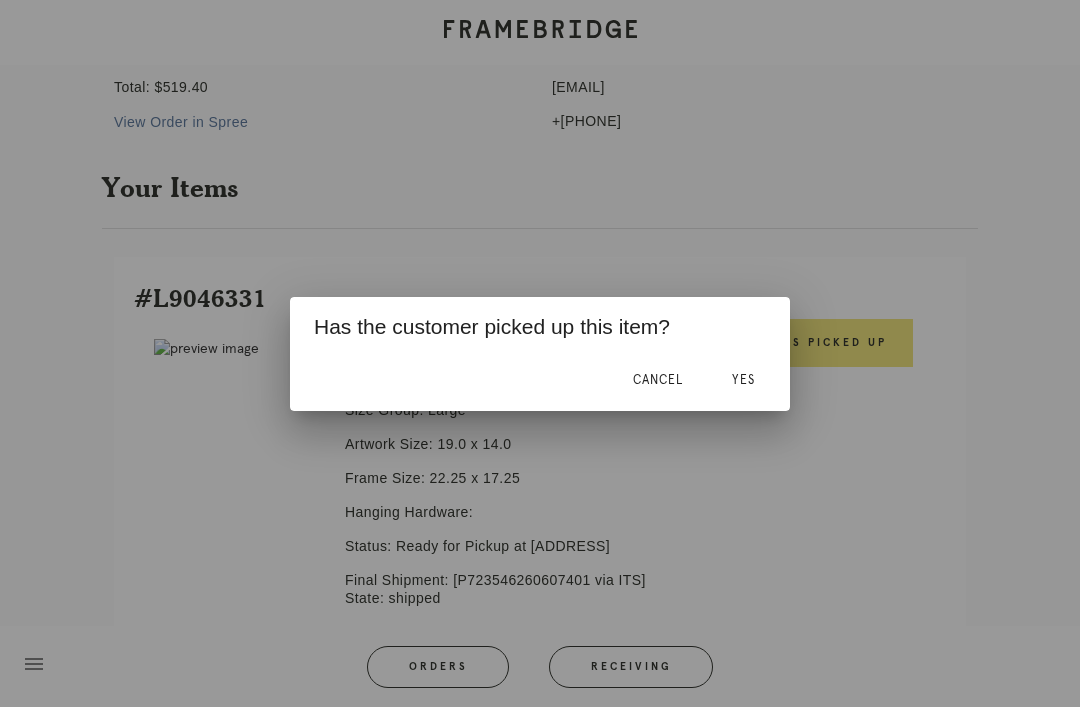 click on "Yes" at bounding box center [743, 380] 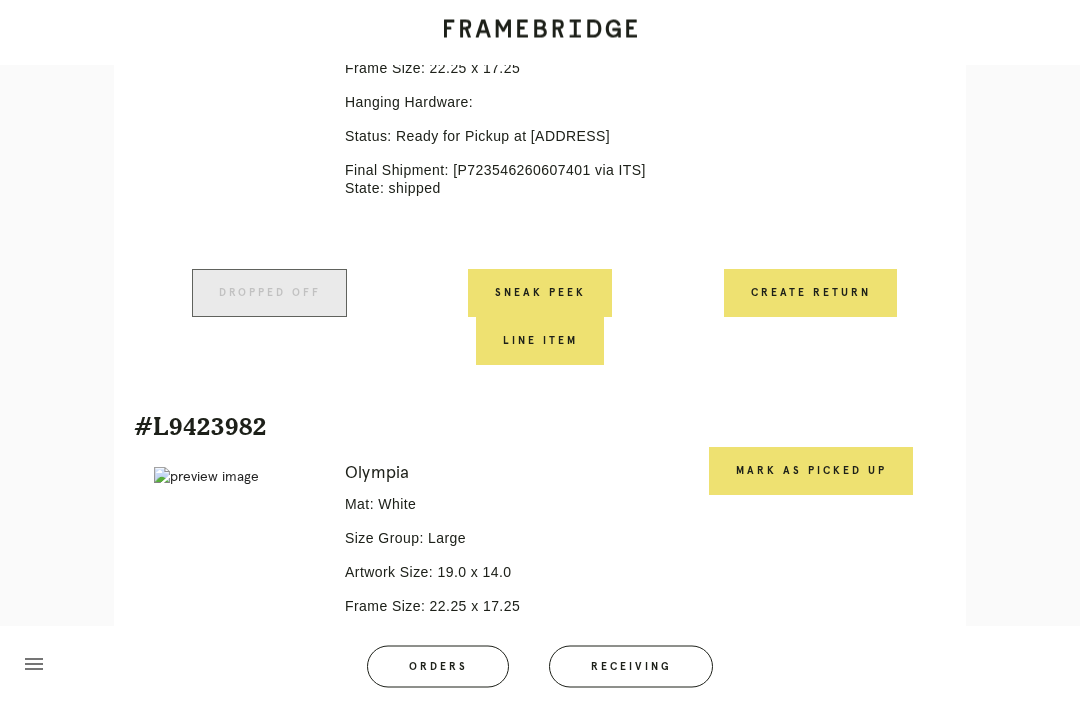 click on "Mark as Picked Up" at bounding box center [811, 472] 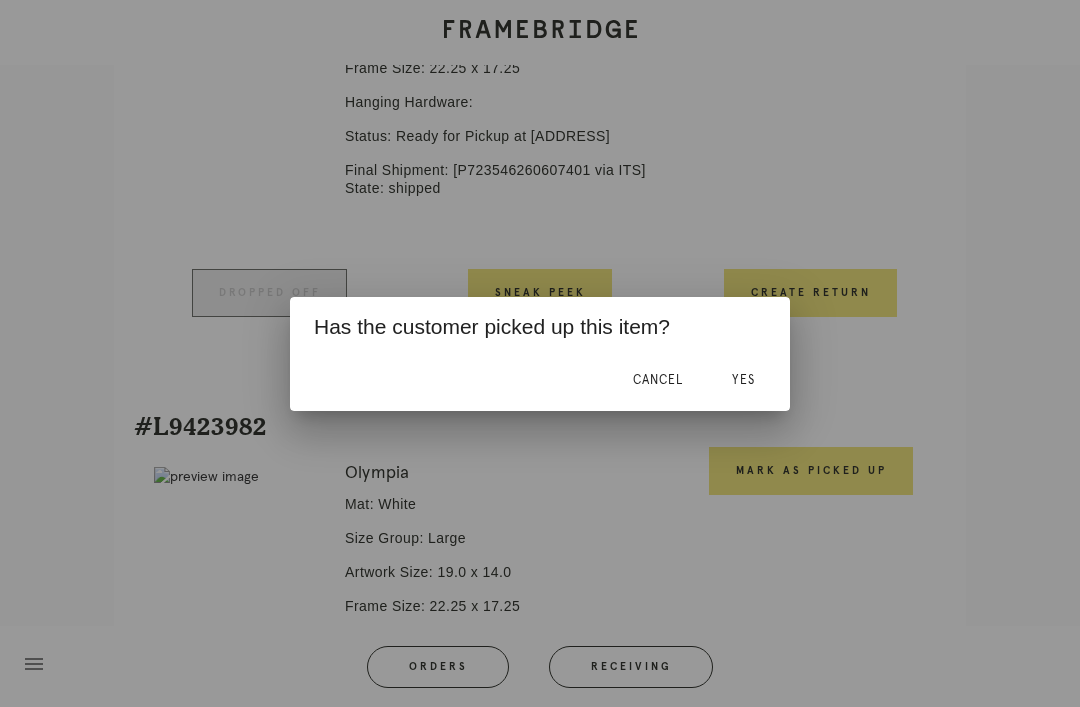 click on "Yes" at bounding box center [743, 381] 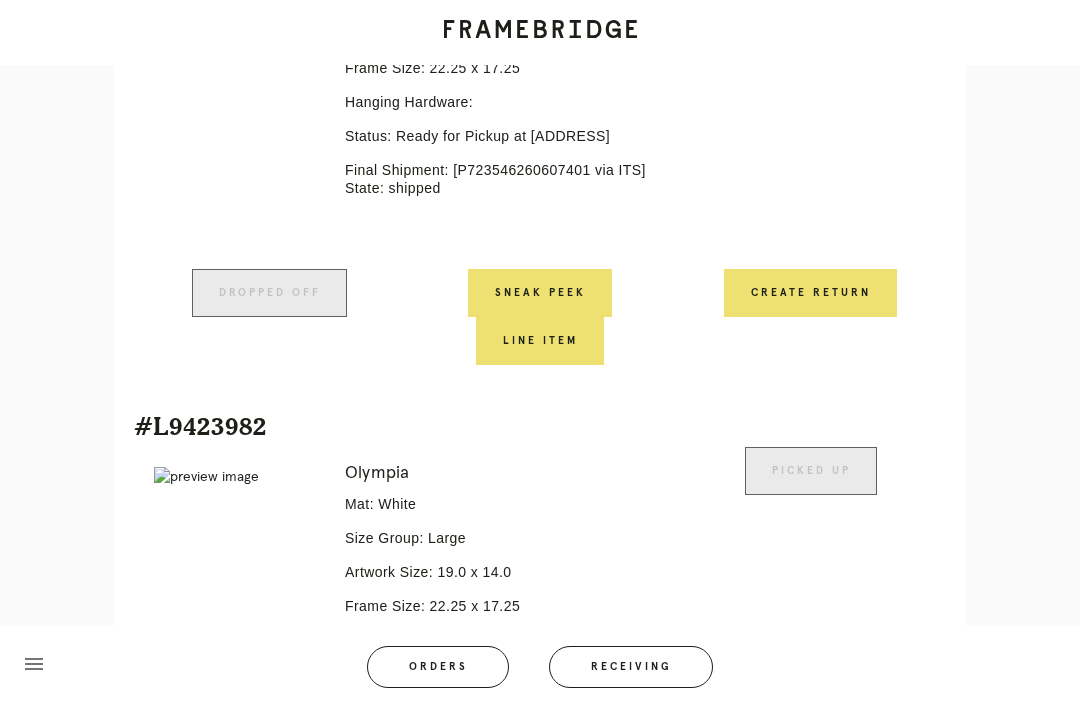 click on "Receiving" at bounding box center (631, 667) 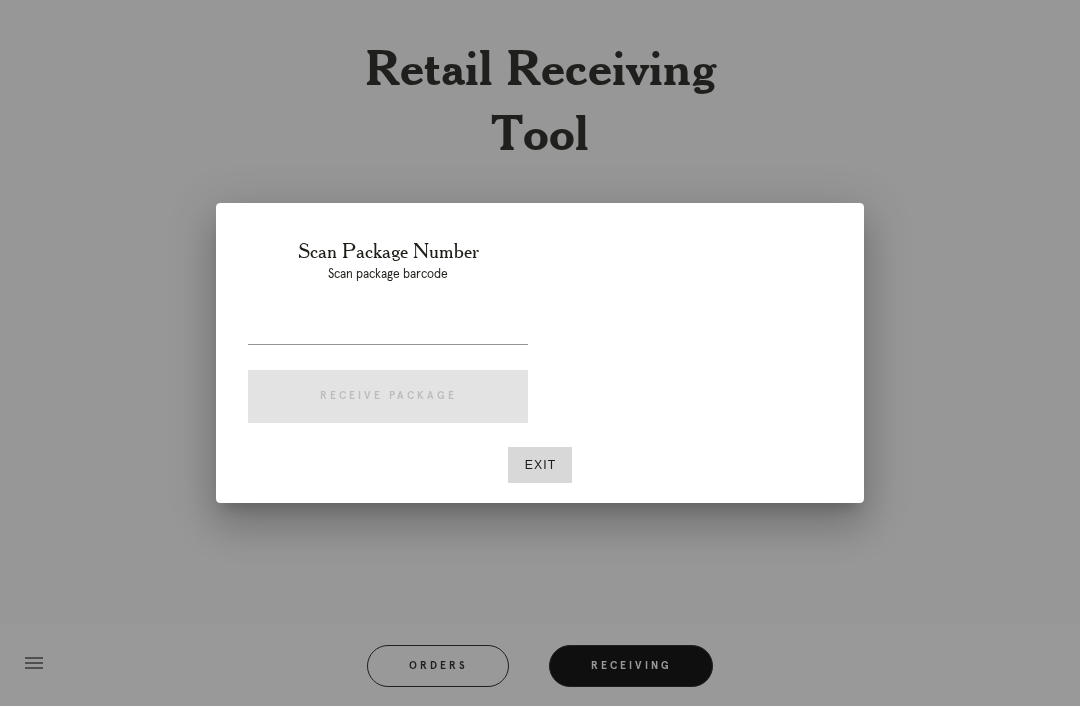 scroll, scrollTop: 64, scrollLeft: 0, axis: vertical 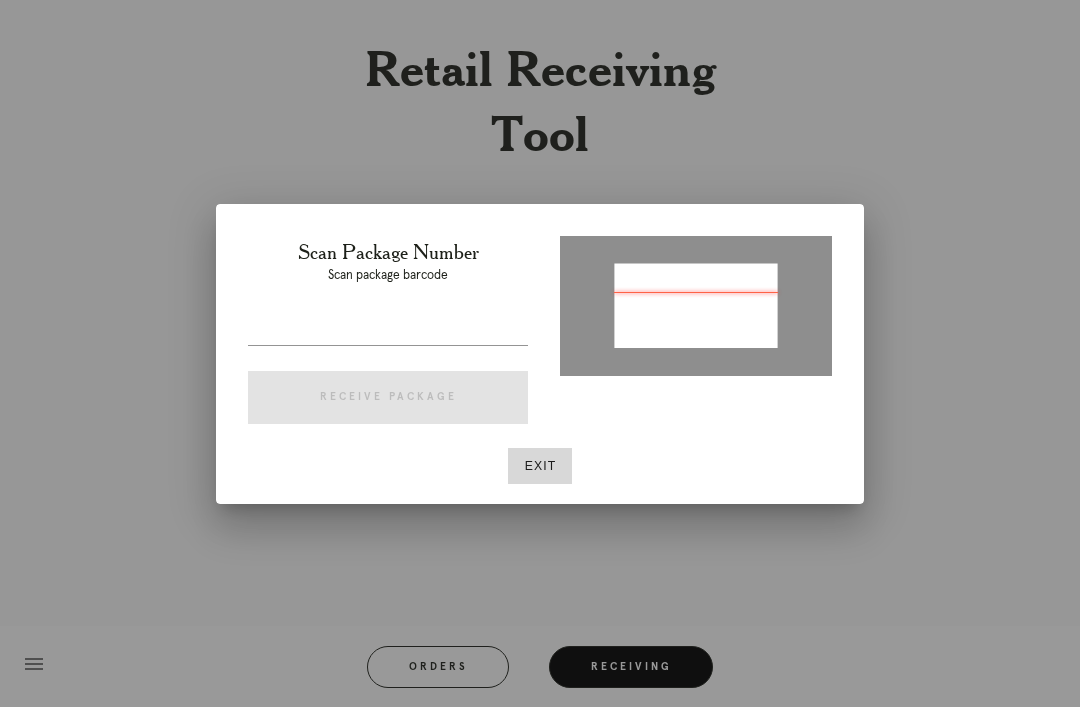 type on "P606605656089924" 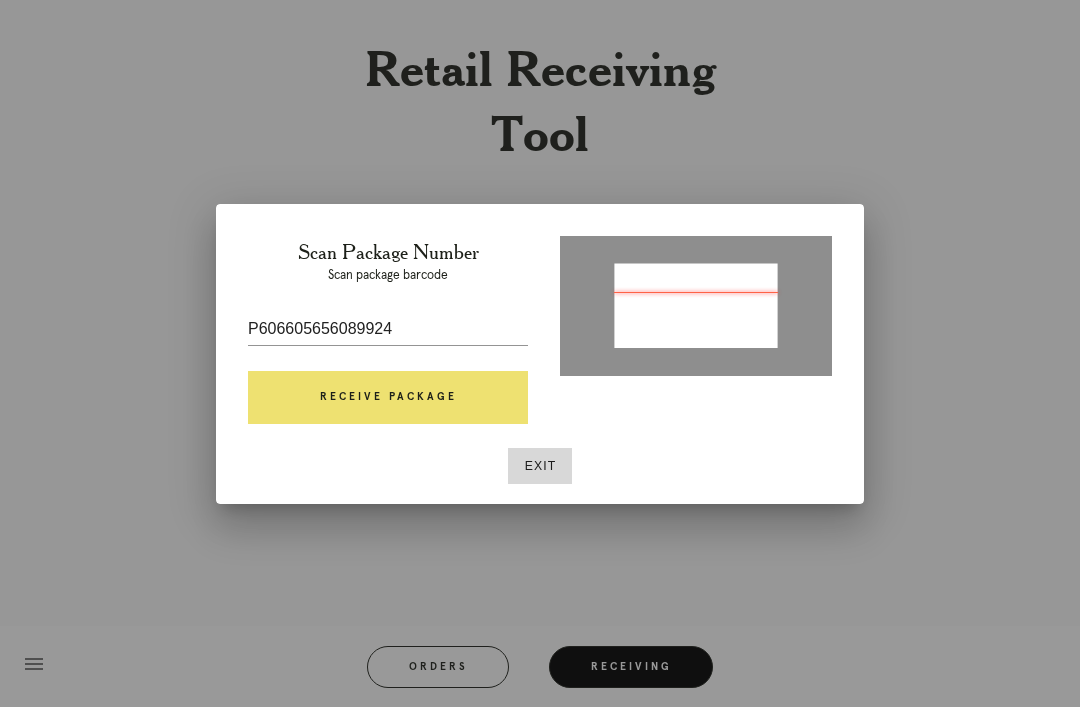 click on "Receive Package" at bounding box center (388, 398) 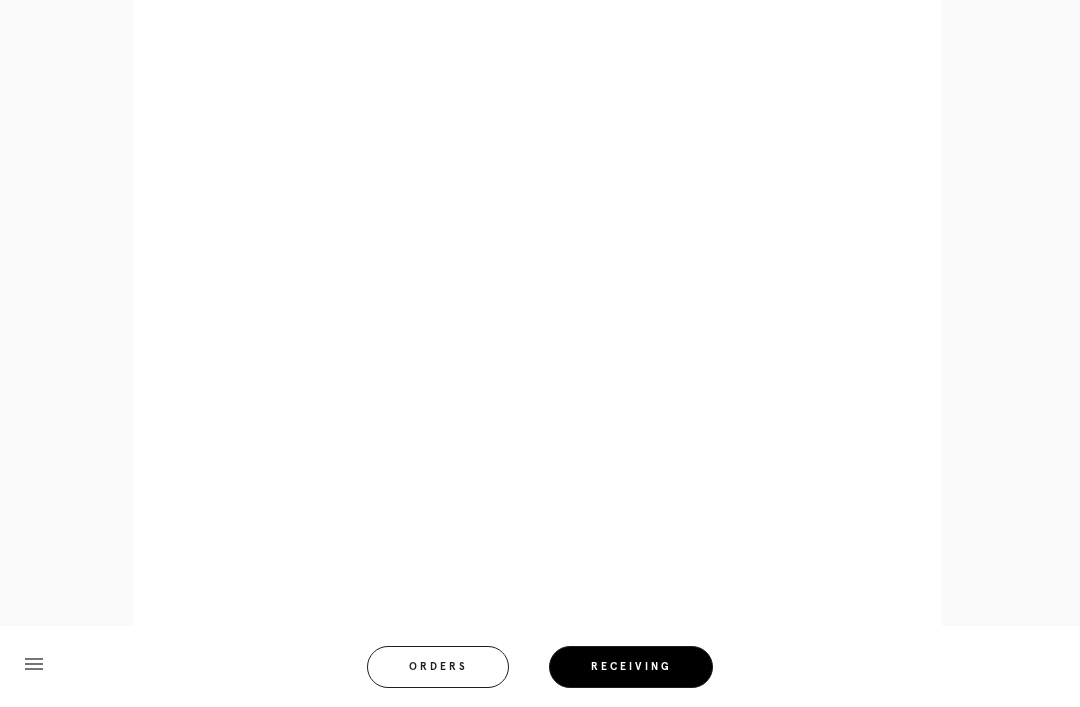 scroll, scrollTop: 2204, scrollLeft: 0, axis: vertical 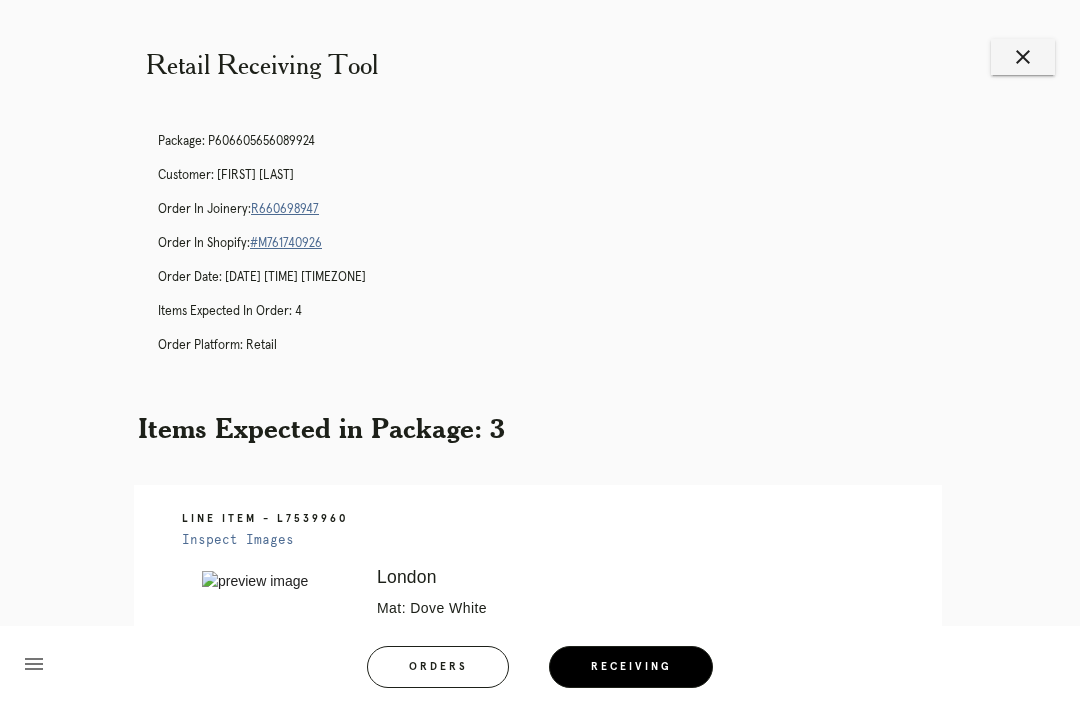 click on "R660698947" at bounding box center (285, 209) 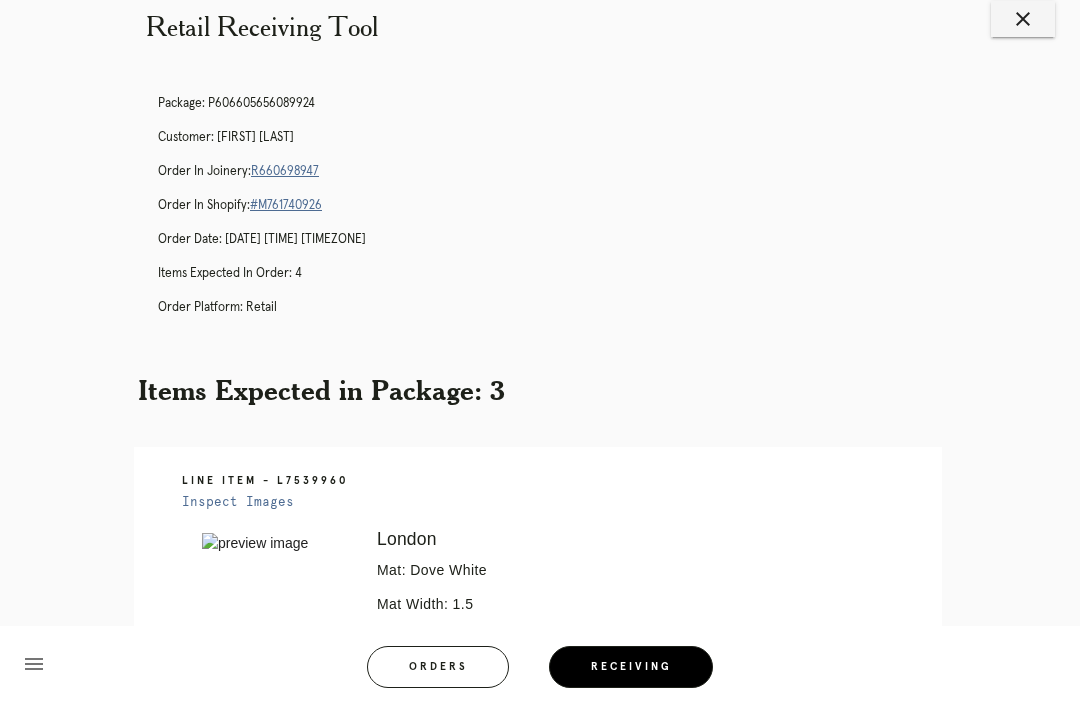 scroll, scrollTop: 0, scrollLeft: 0, axis: both 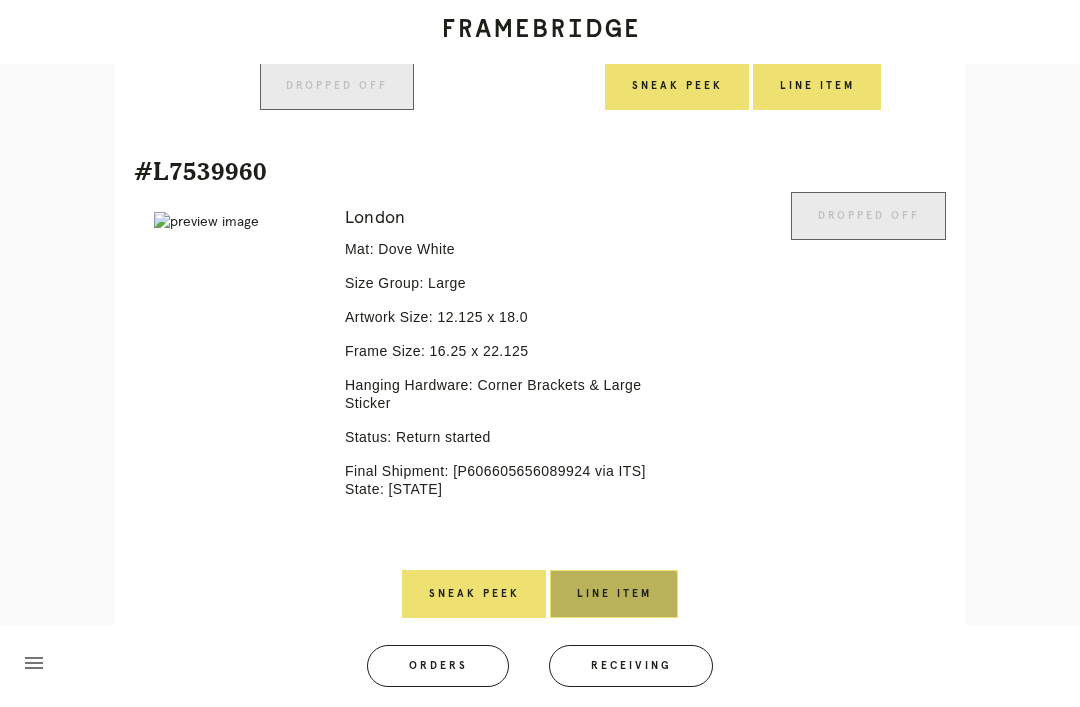 click on "Line Item" at bounding box center [614, 595] 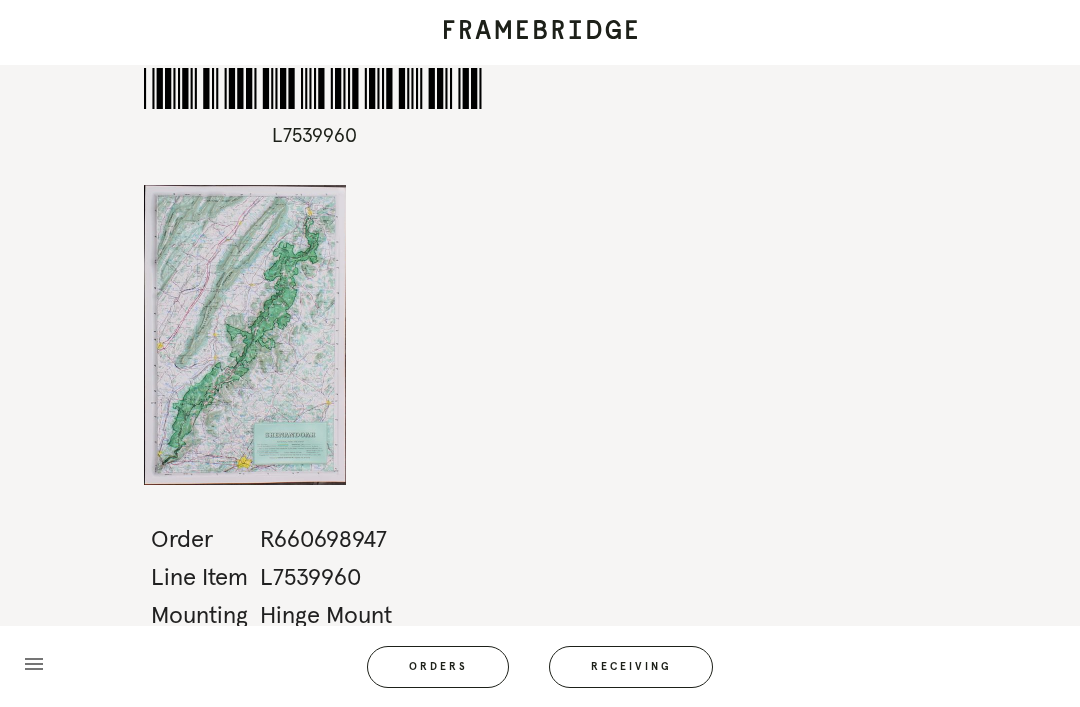 scroll, scrollTop: 0, scrollLeft: 0, axis: both 